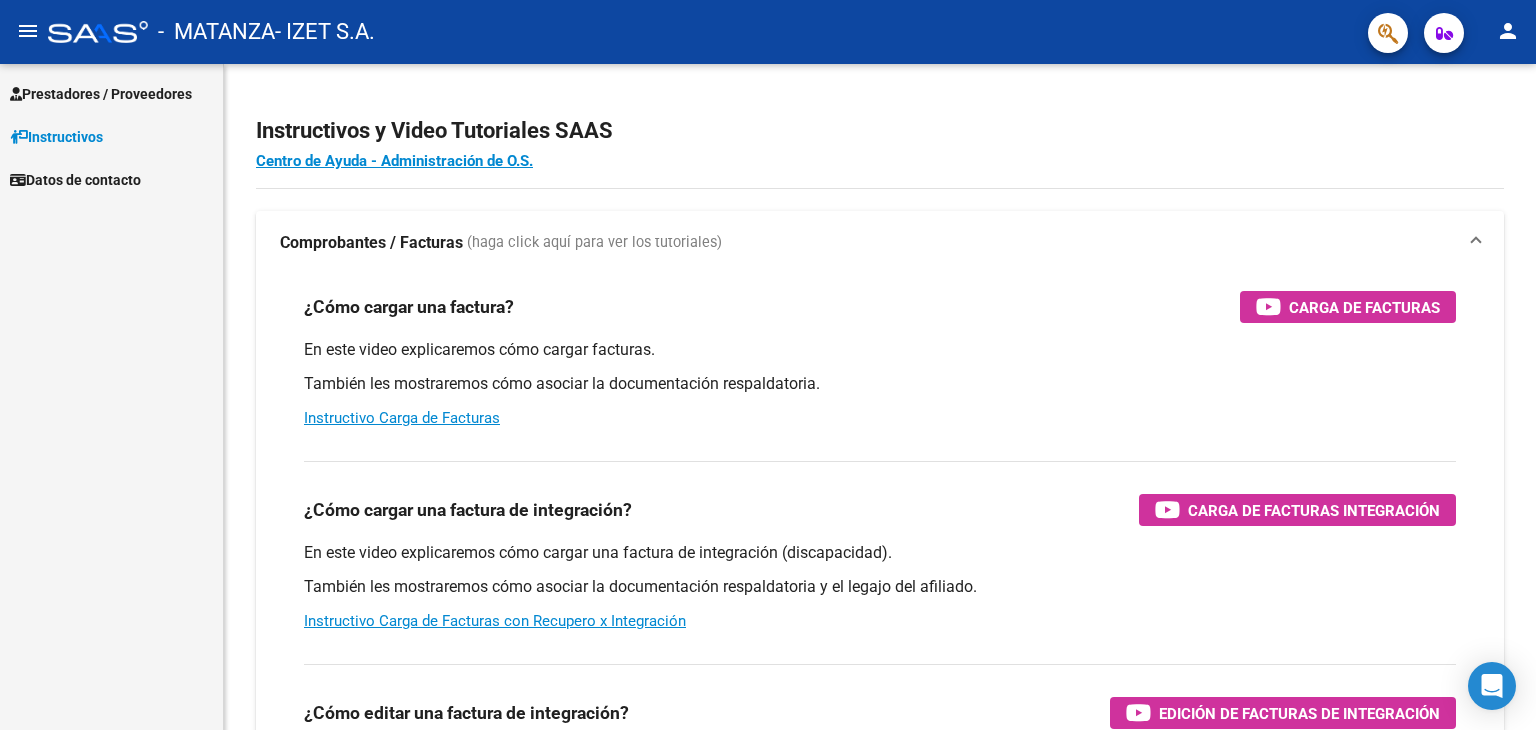 scroll, scrollTop: 0, scrollLeft: 0, axis: both 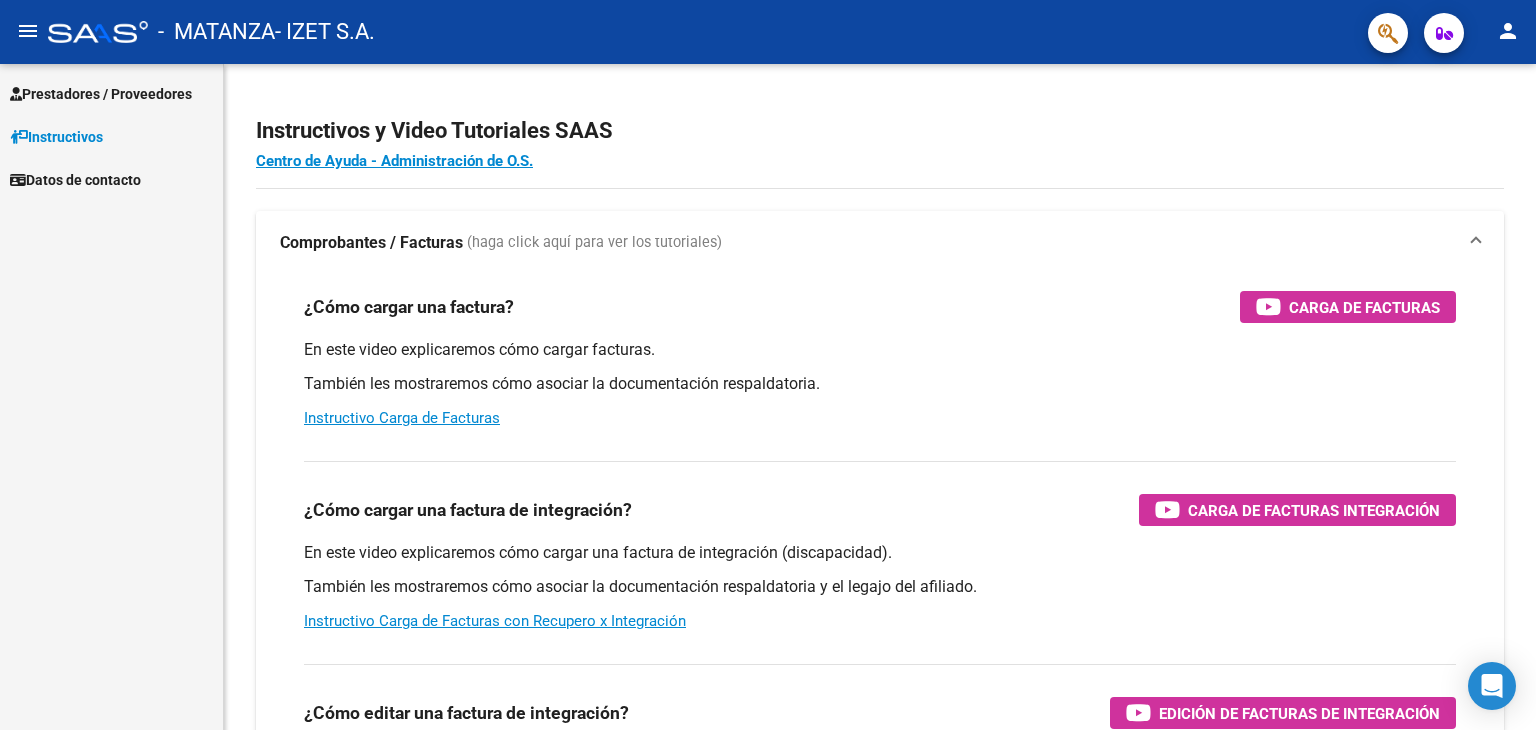 click on "Prestadores / Proveedores" at bounding box center (101, 94) 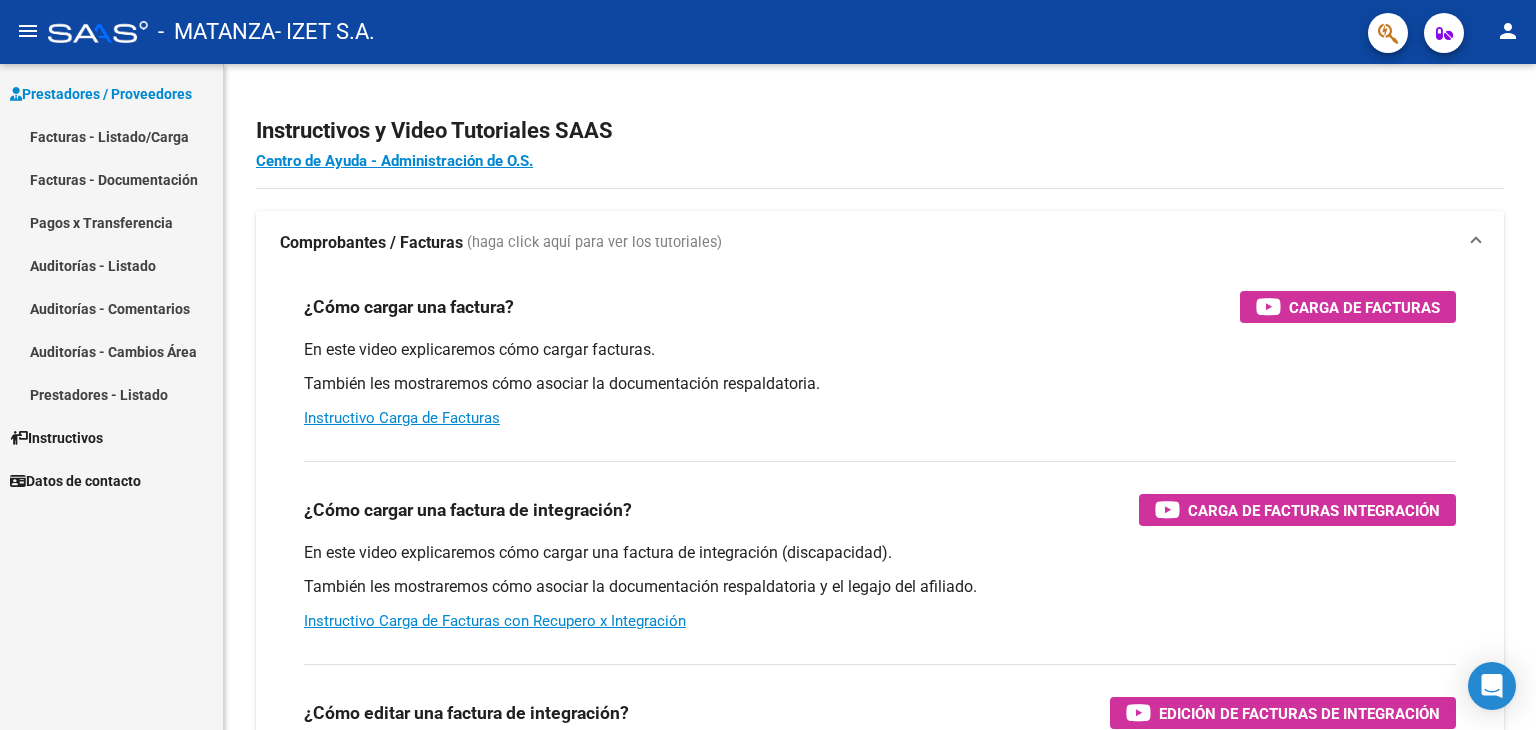 click on "Facturas - Listado/Carga" at bounding box center (111, 136) 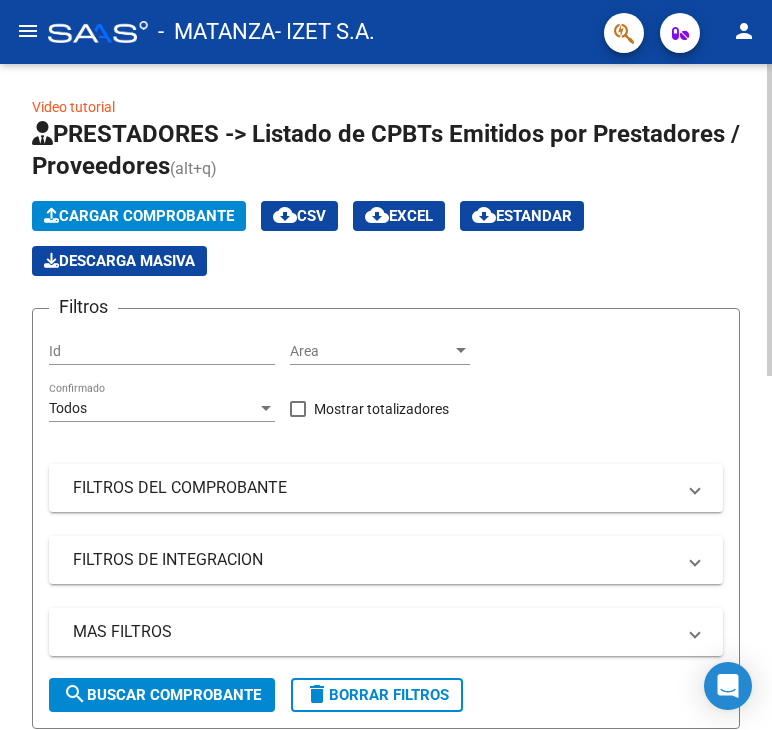 click on "Cargar Comprobante" 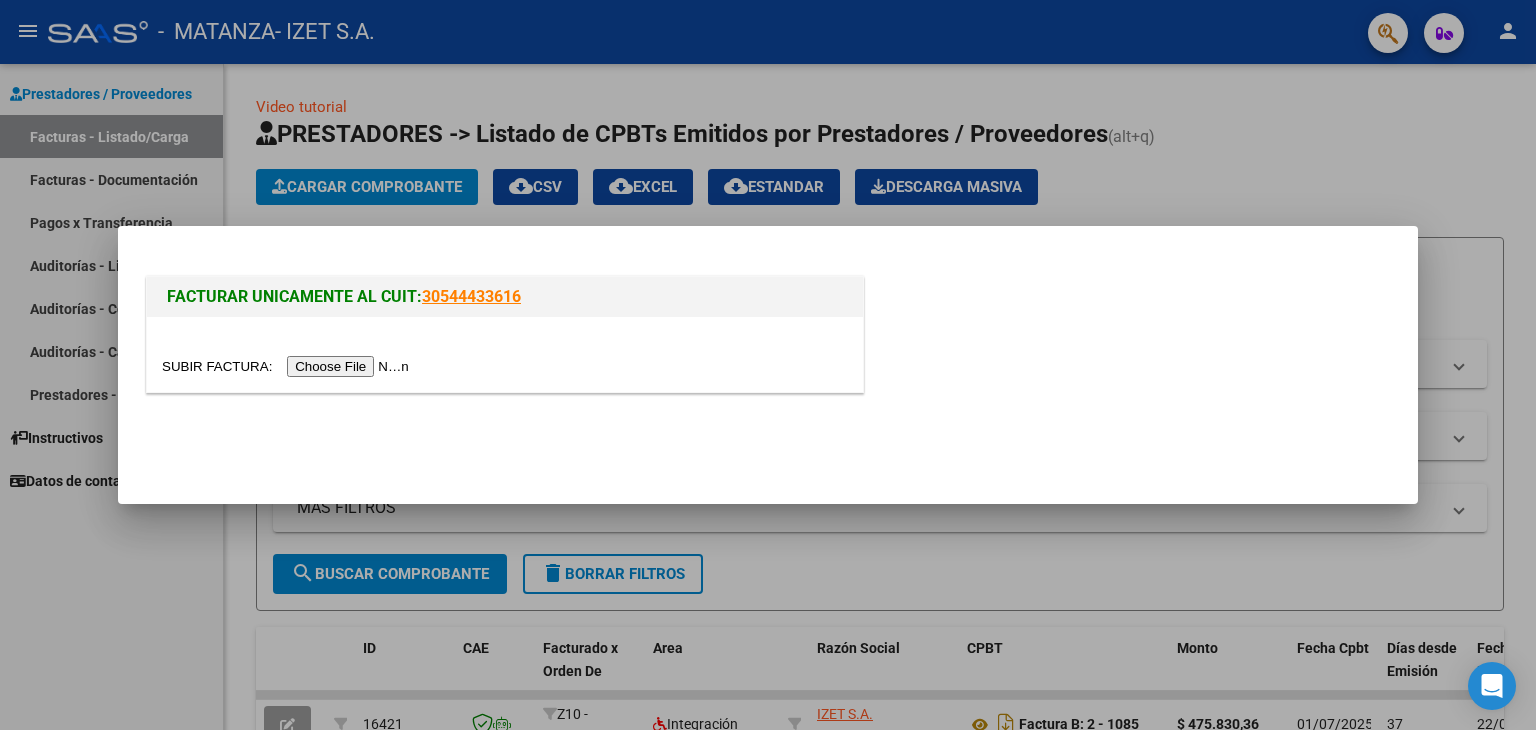 click at bounding box center [288, 366] 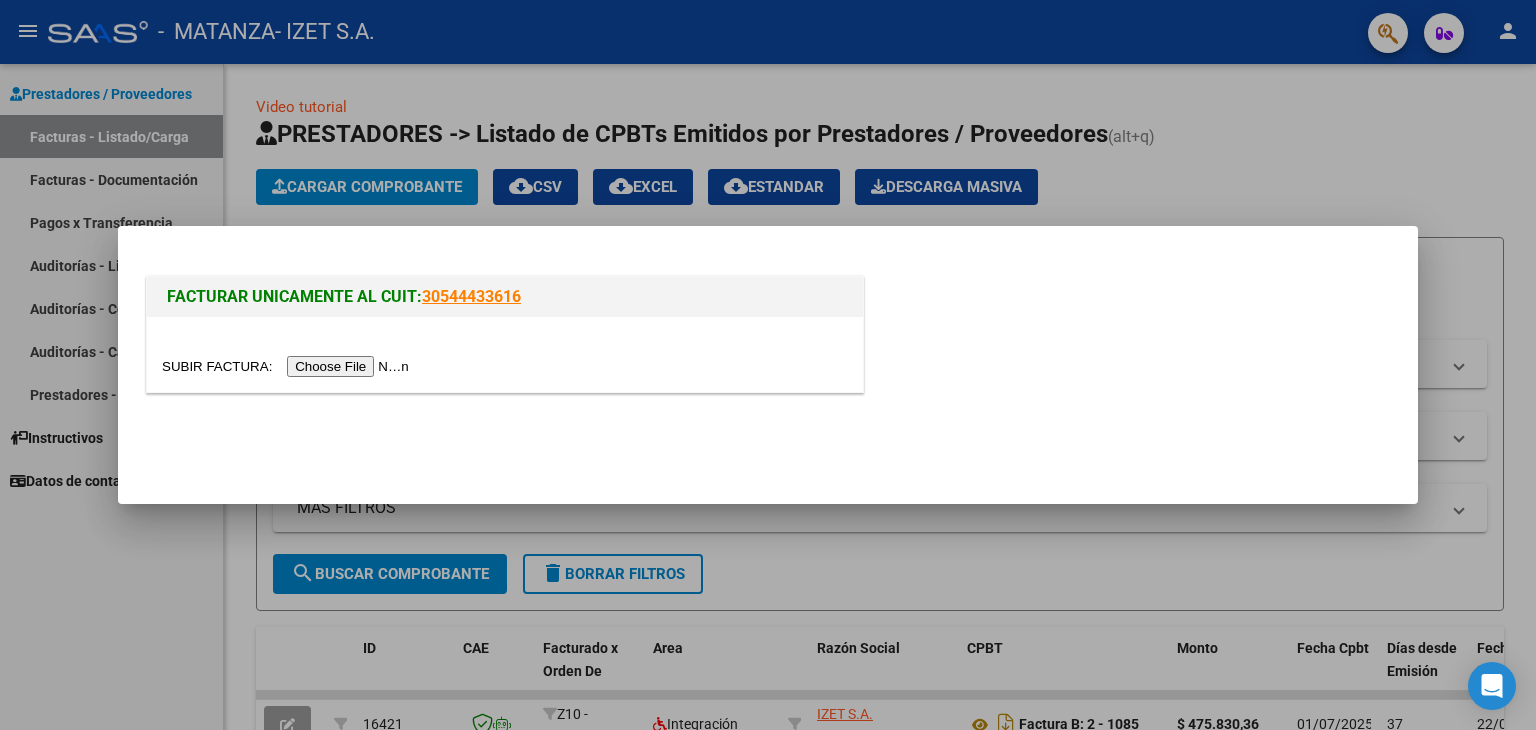 click at bounding box center [768, 365] 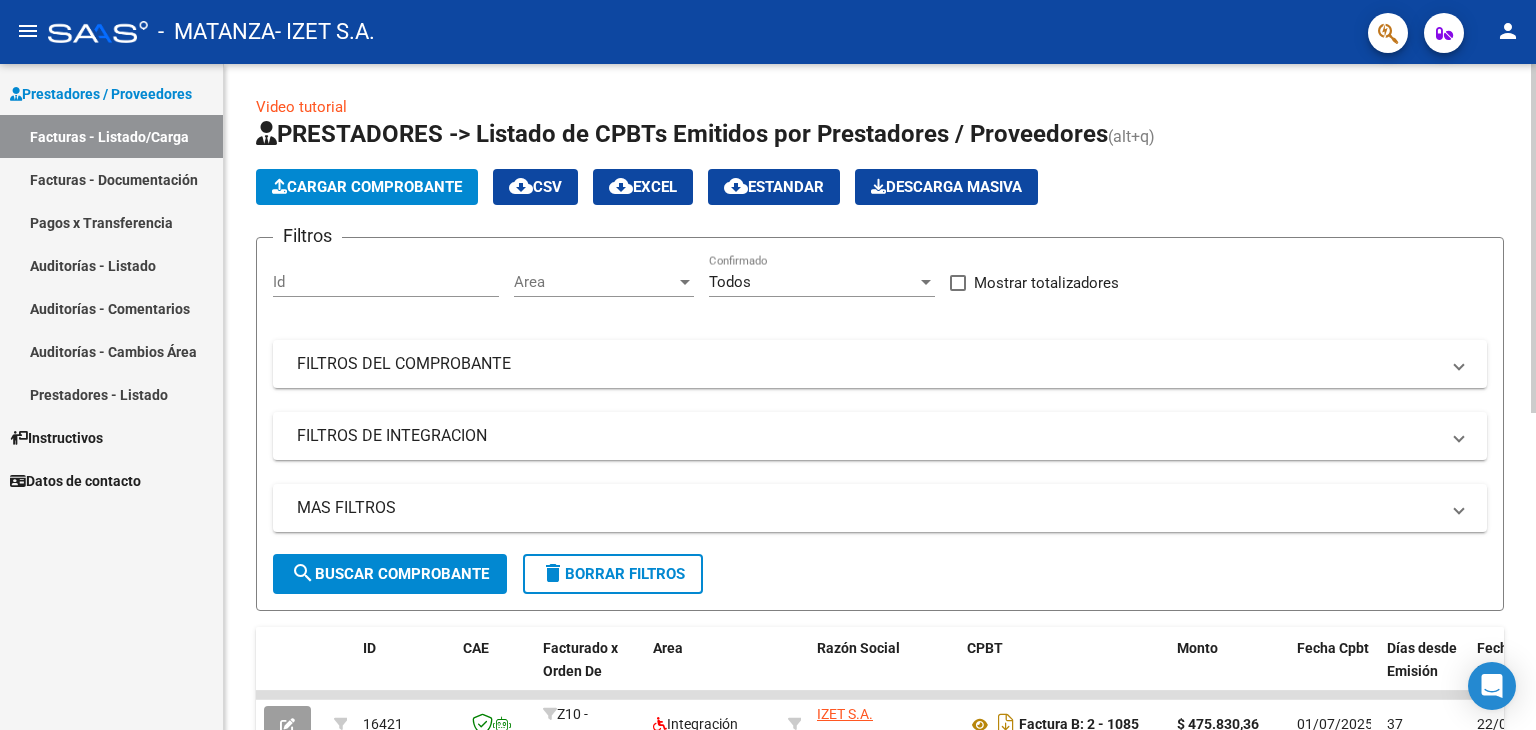 click on "Cargar Comprobante" 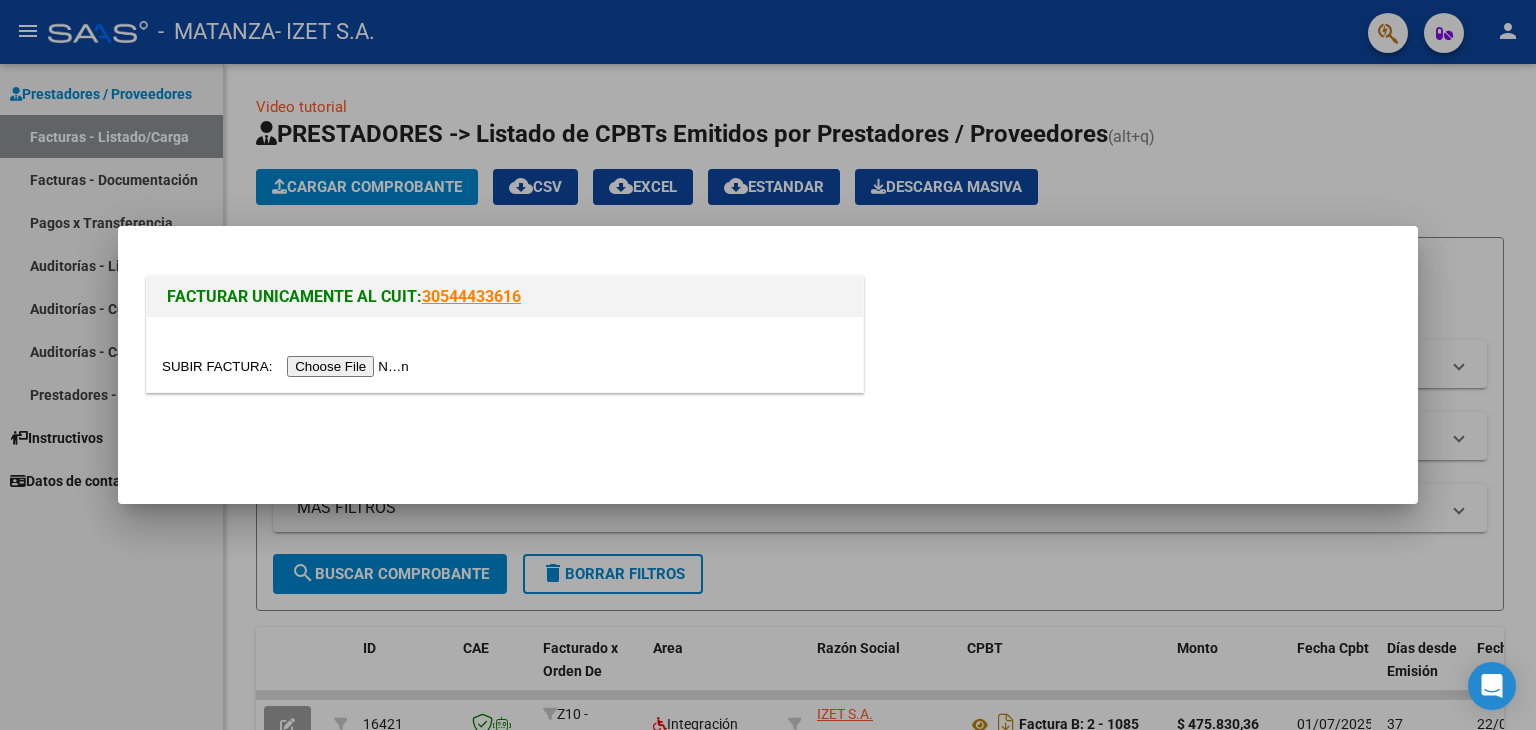 click at bounding box center (288, 366) 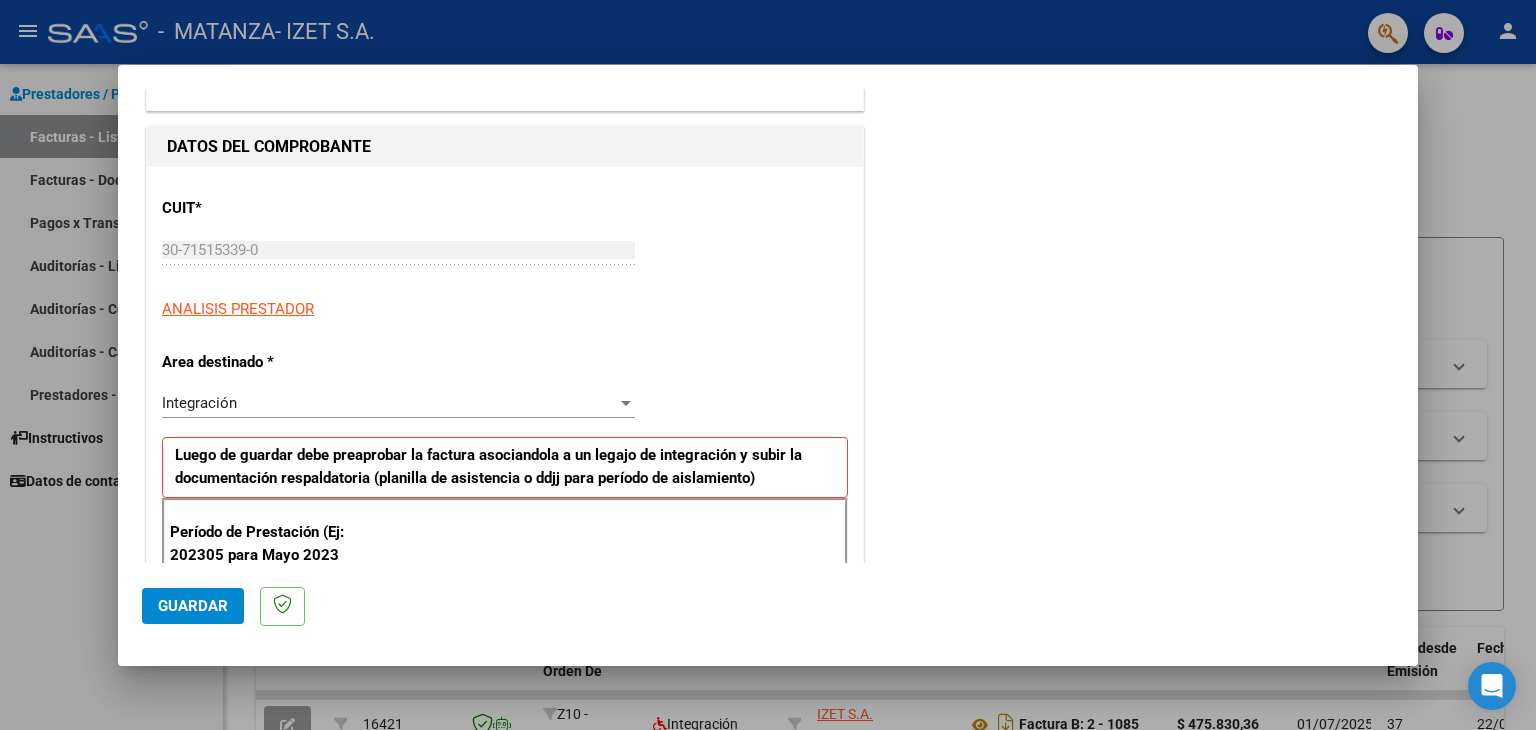 scroll, scrollTop: 200, scrollLeft: 0, axis: vertical 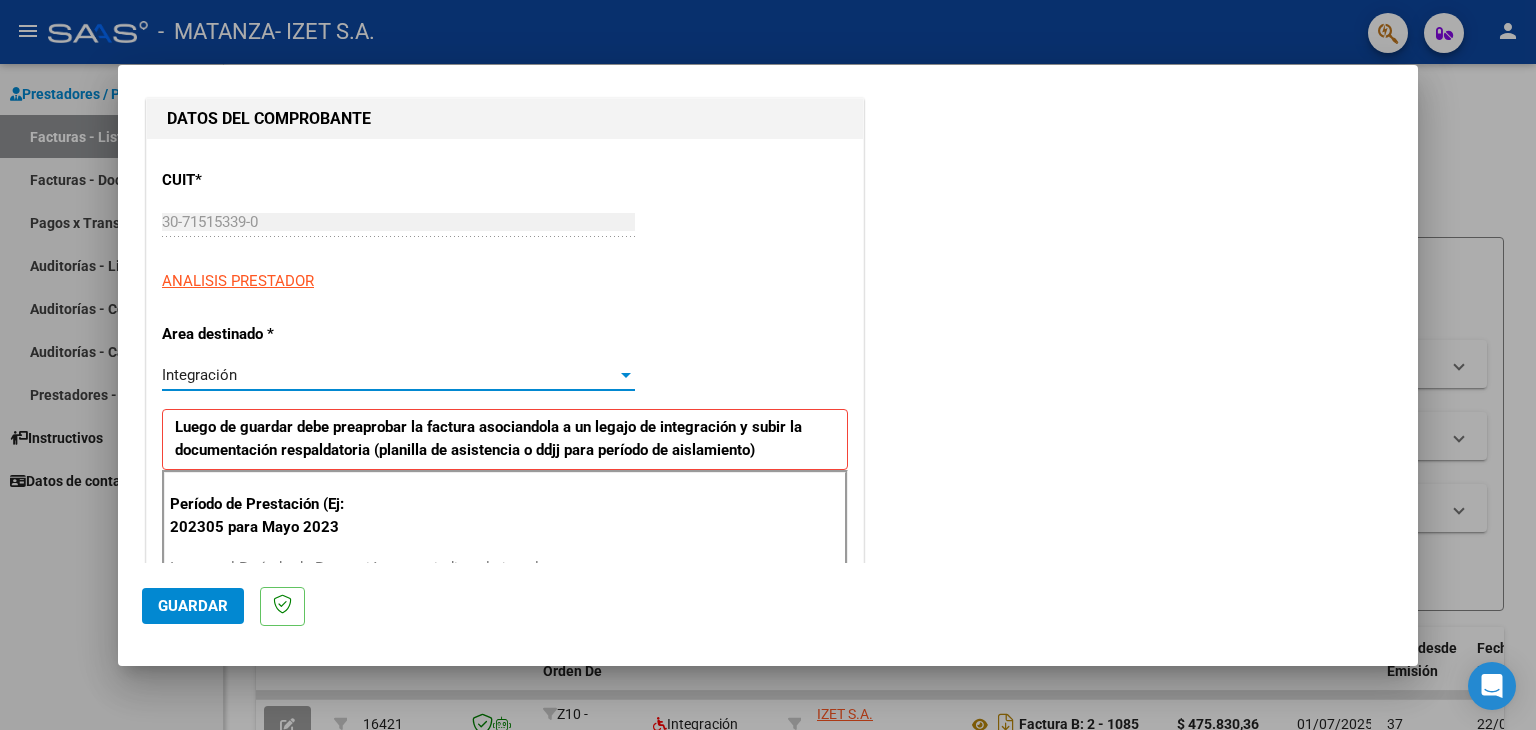 click at bounding box center [626, 375] 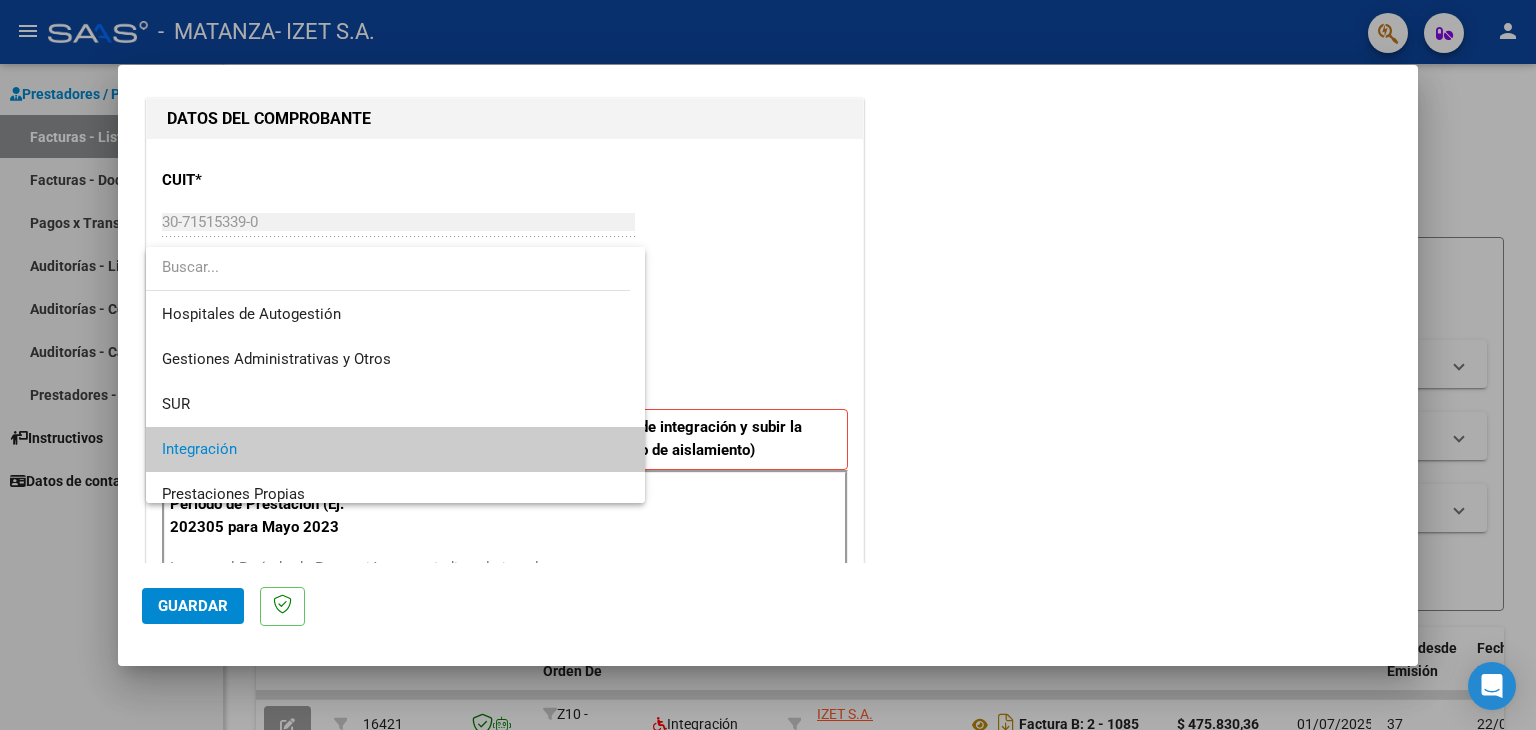 scroll, scrollTop: 74, scrollLeft: 0, axis: vertical 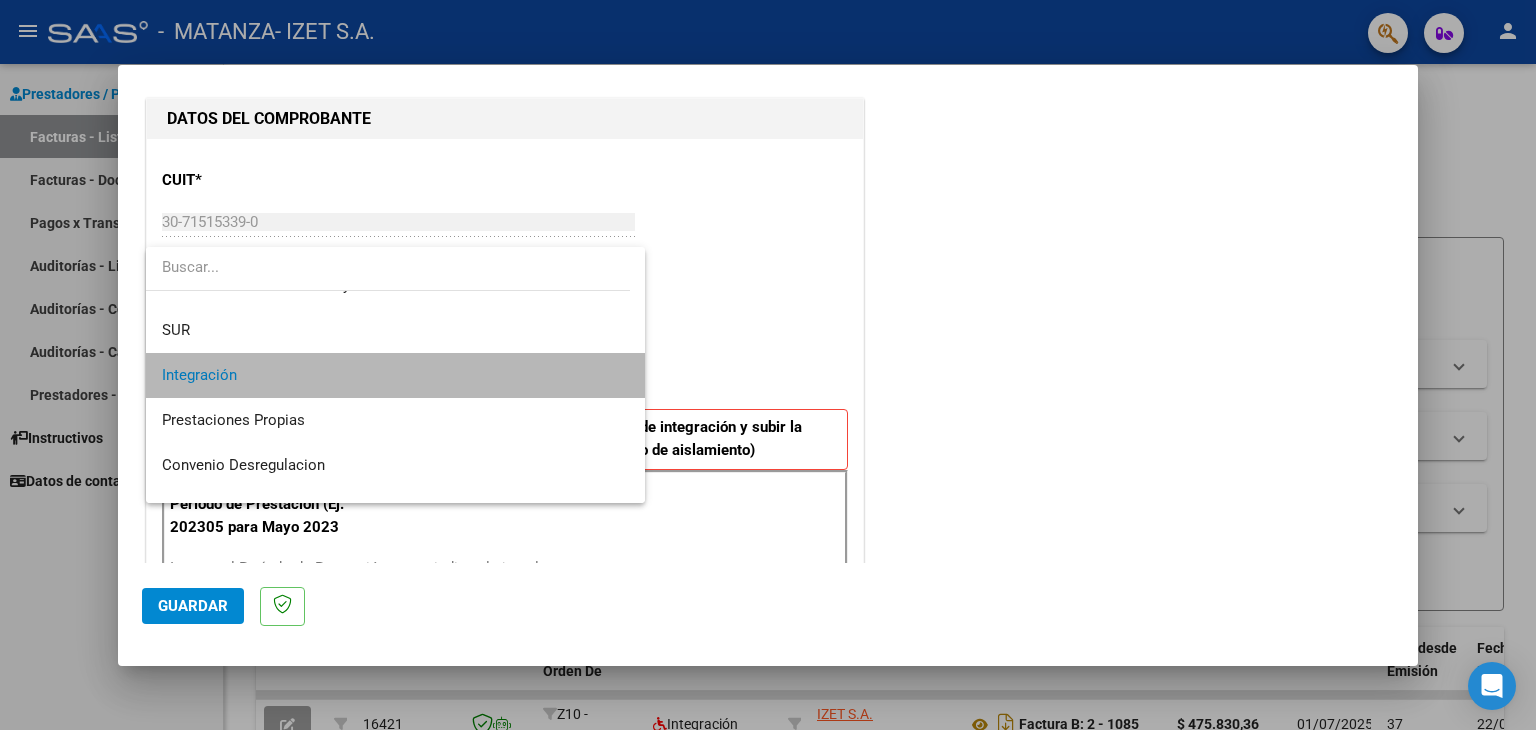 click on "Integración" at bounding box center [396, 375] 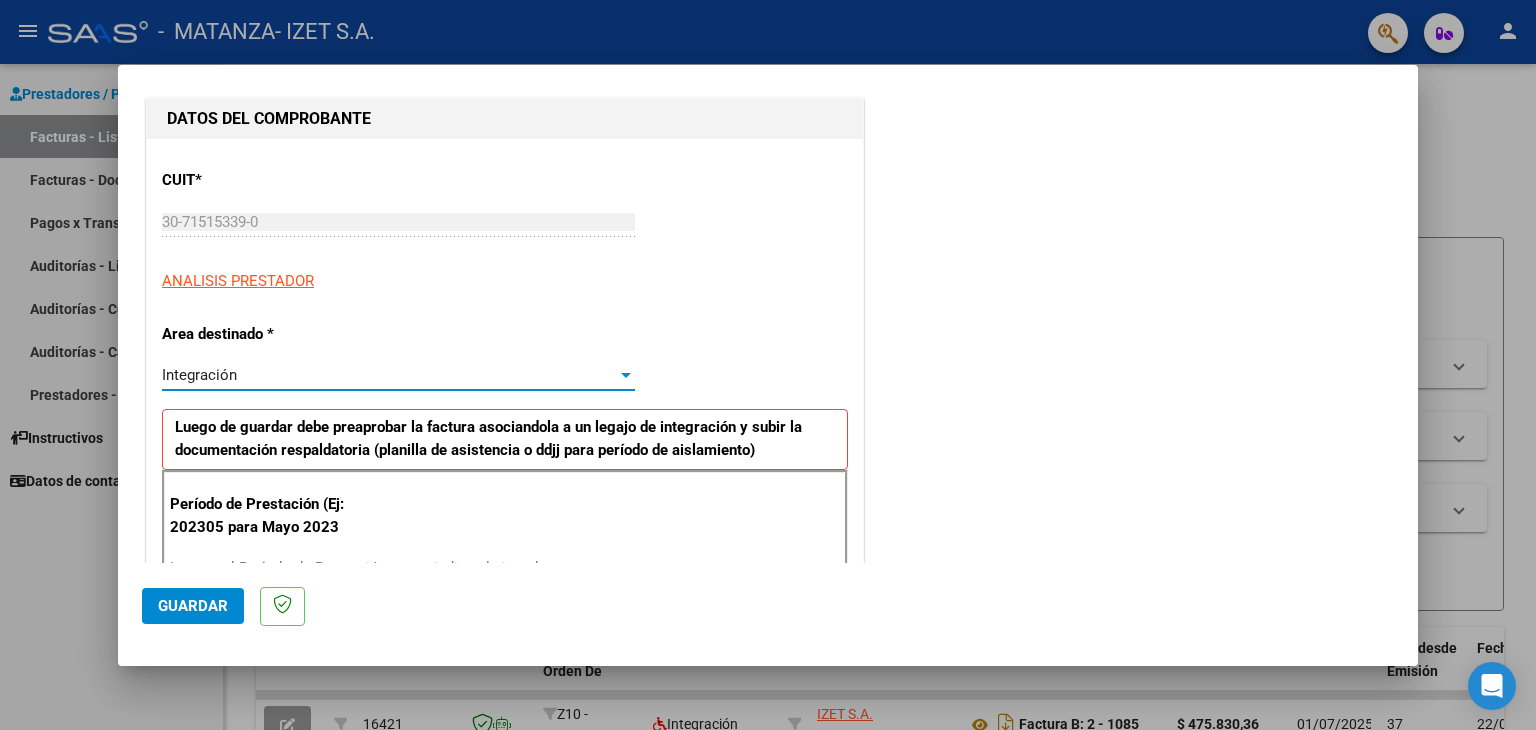 scroll, scrollTop: 300, scrollLeft: 0, axis: vertical 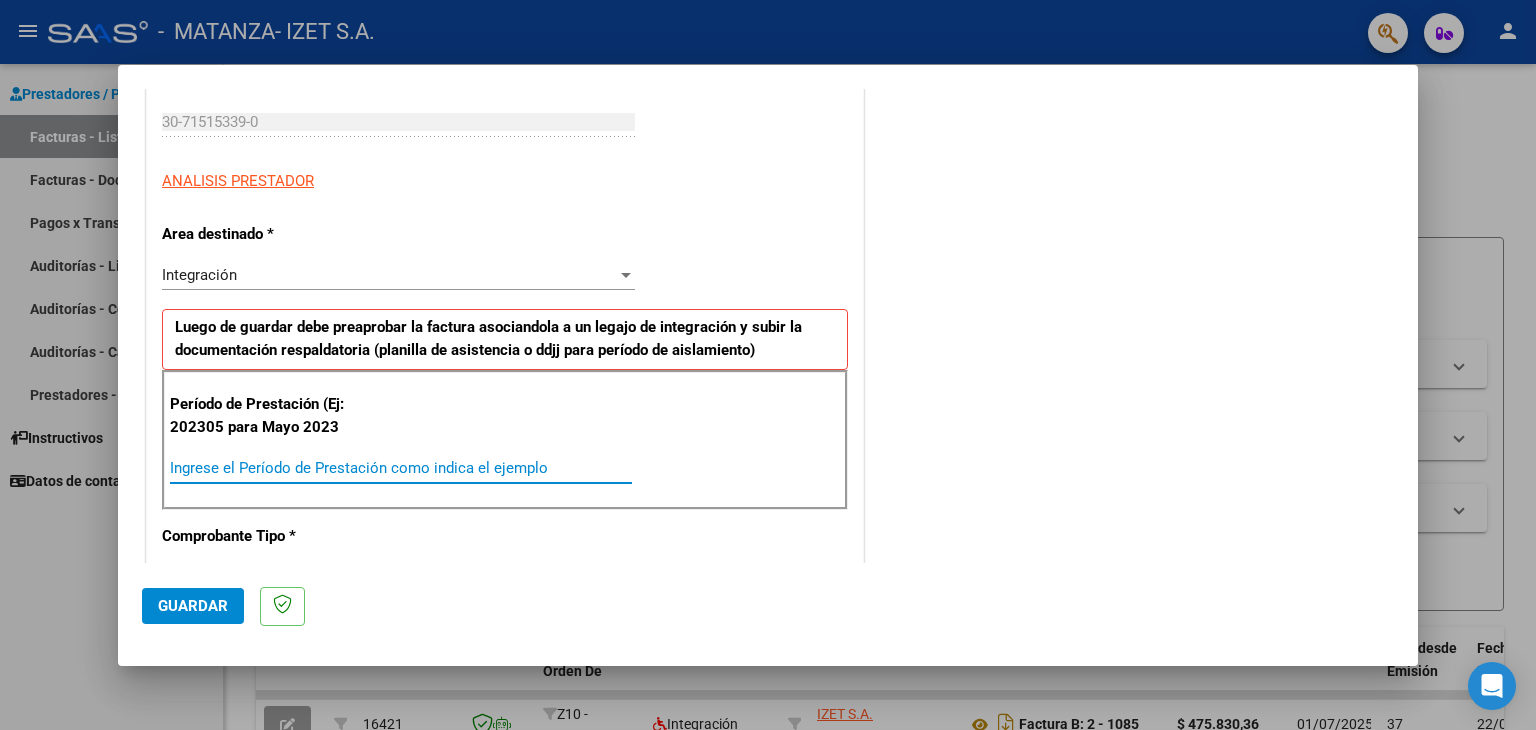 click on "Ingrese el Período de Prestación como indica el ejemplo" at bounding box center [401, 468] 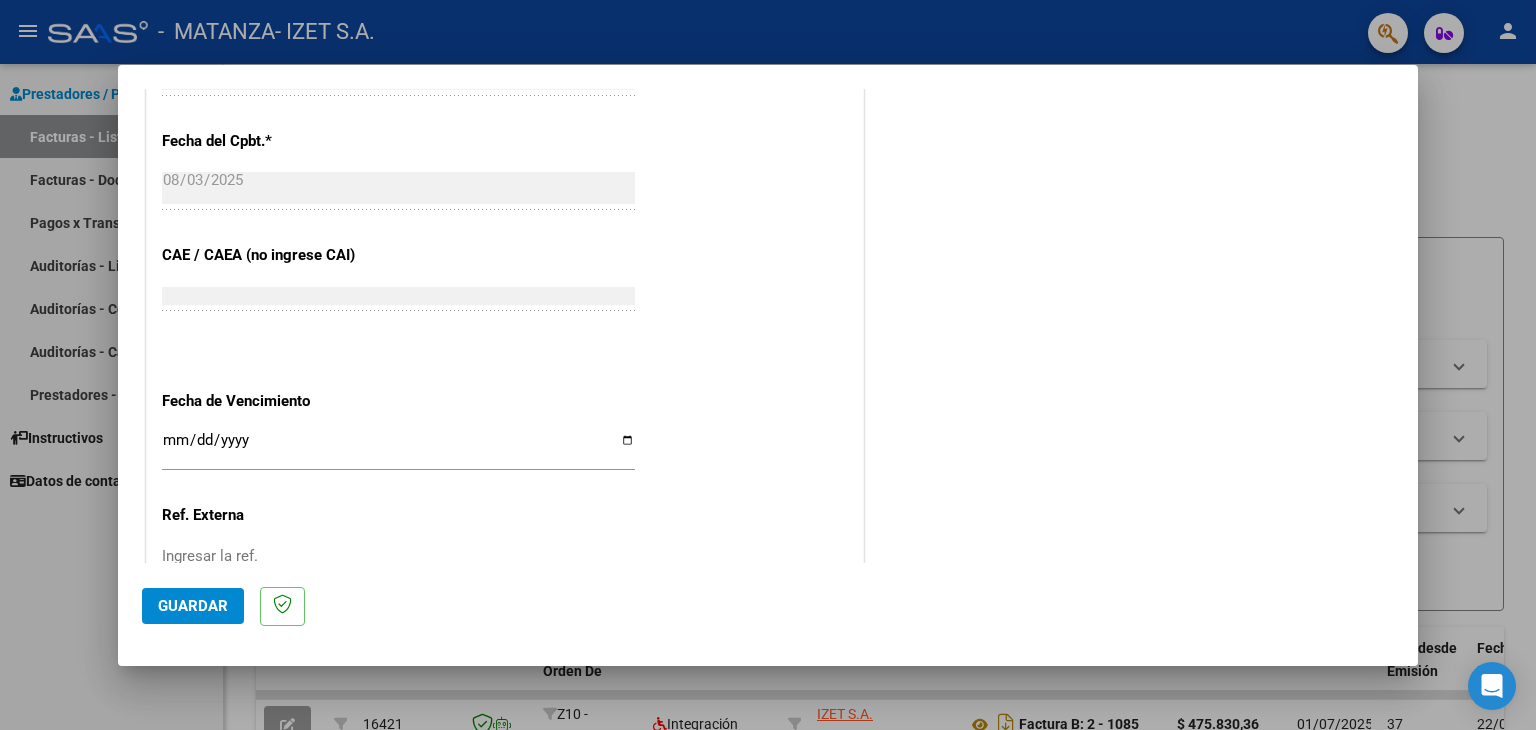 scroll, scrollTop: 1200, scrollLeft: 0, axis: vertical 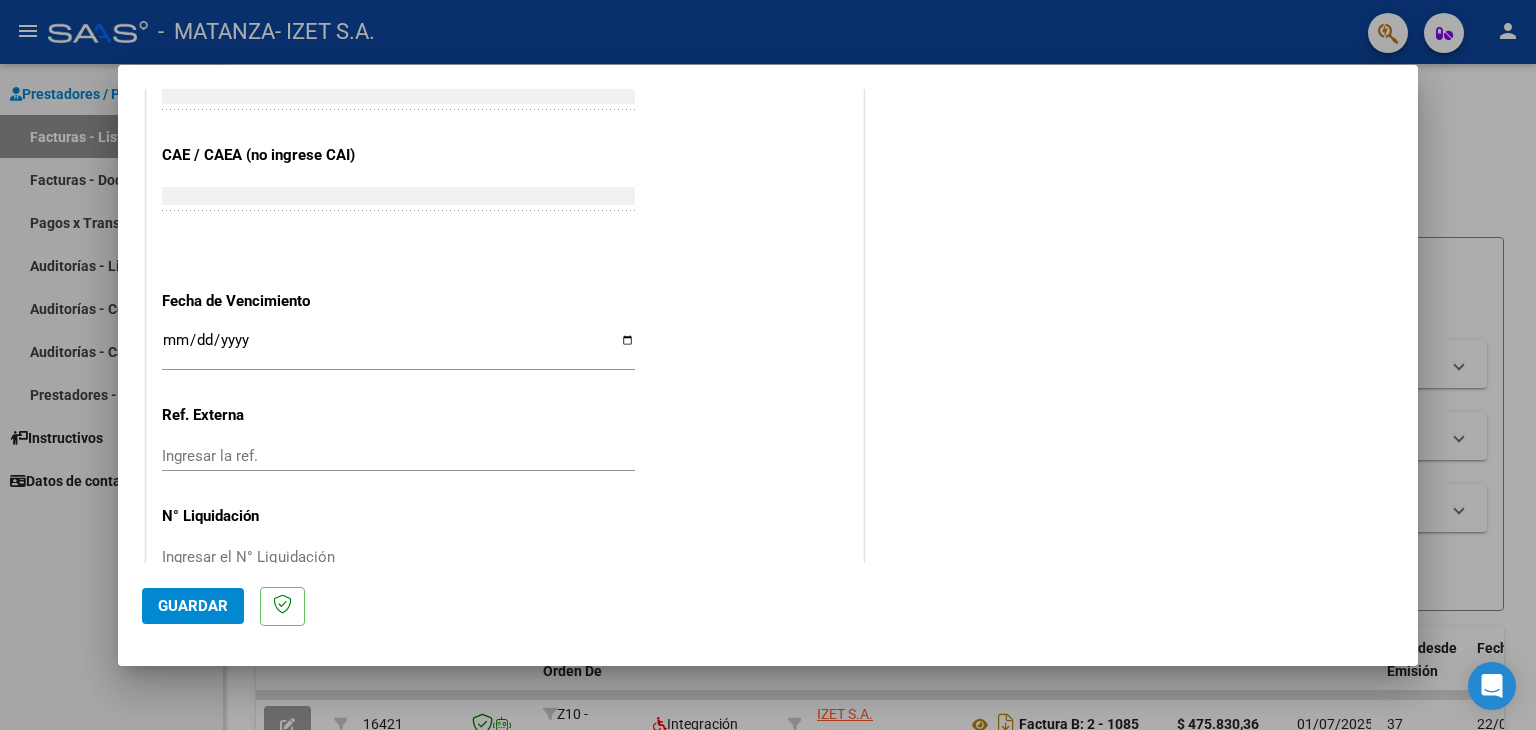 type on "202507" 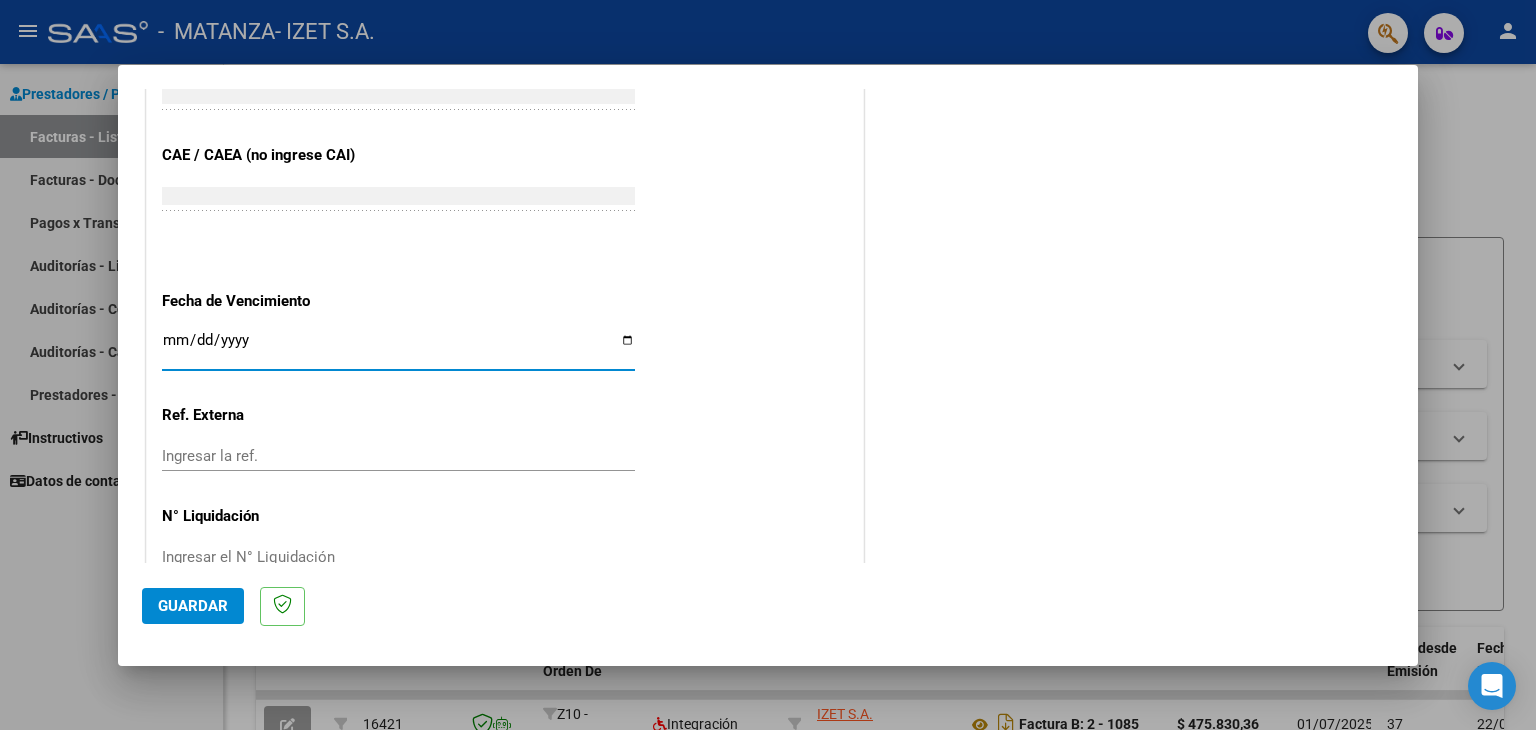 type on "[DATE]" 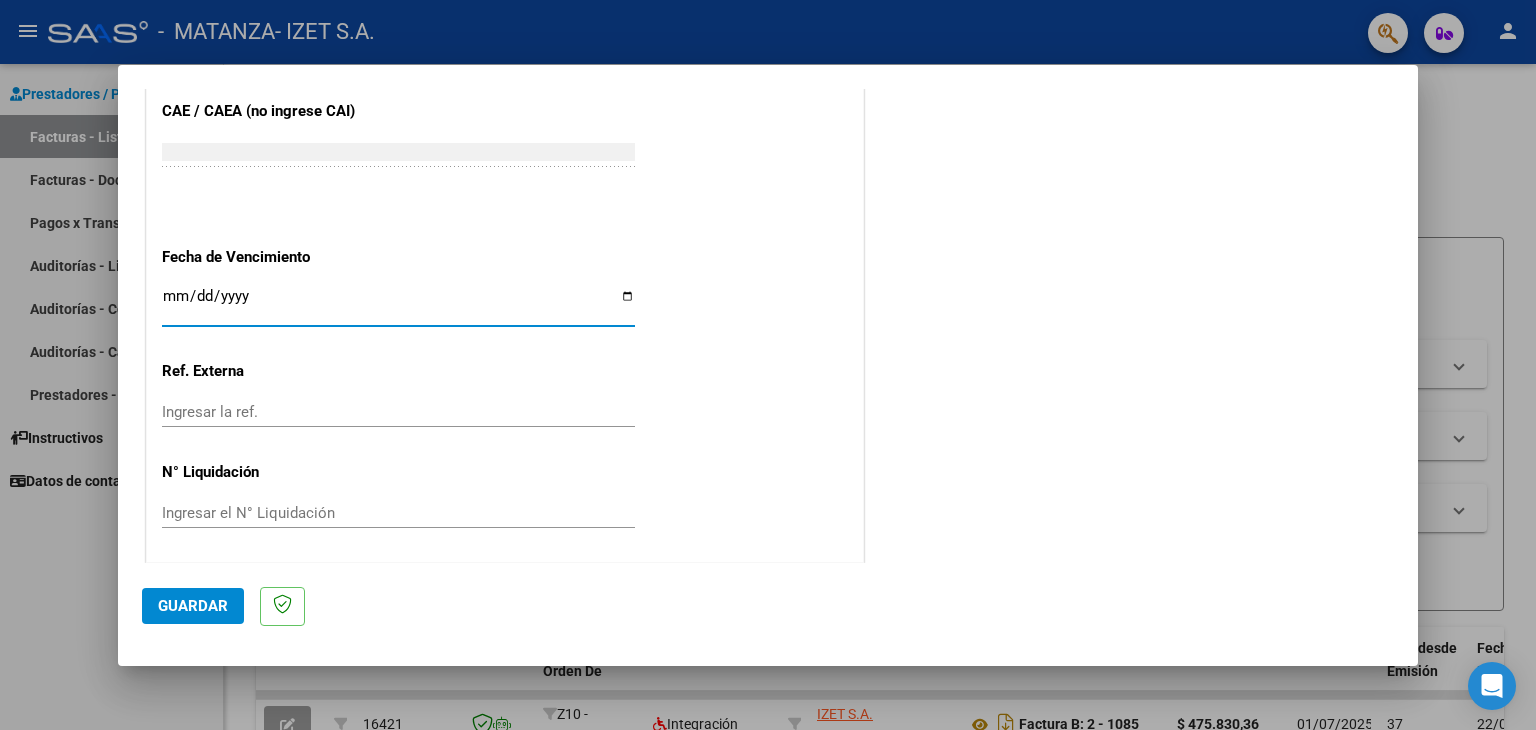 scroll, scrollTop: 1245, scrollLeft: 0, axis: vertical 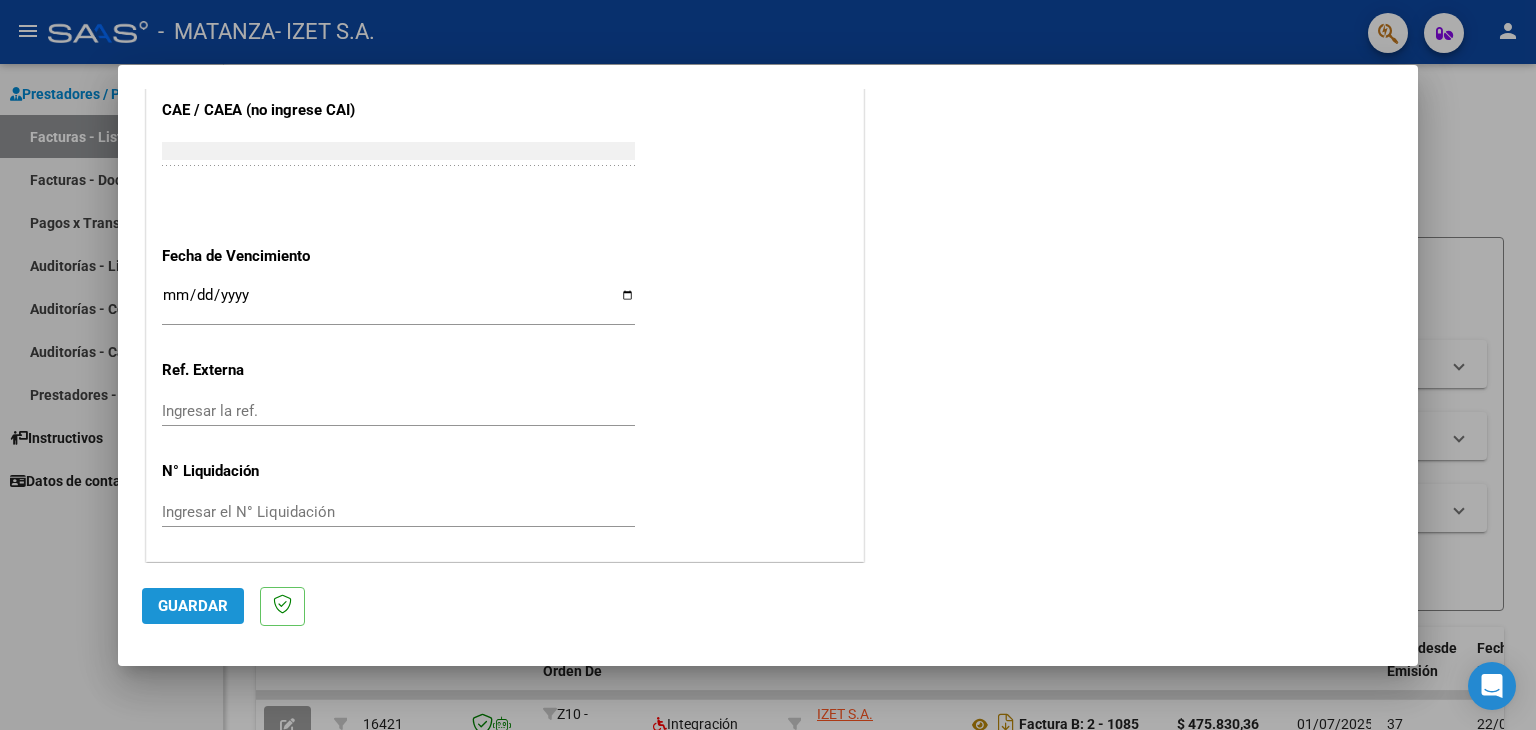 click on "Guardar" 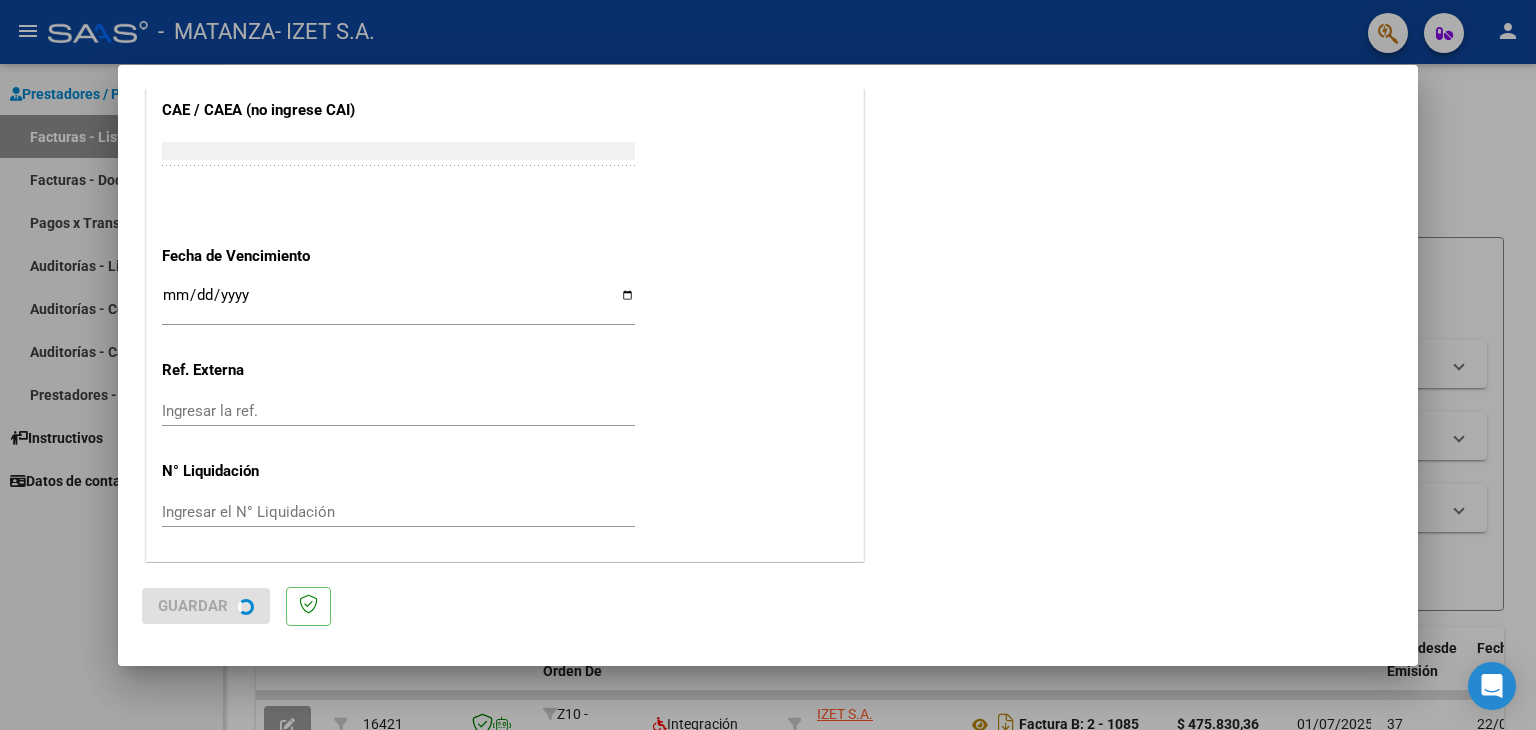 scroll, scrollTop: 0, scrollLeft: 0, axis: both 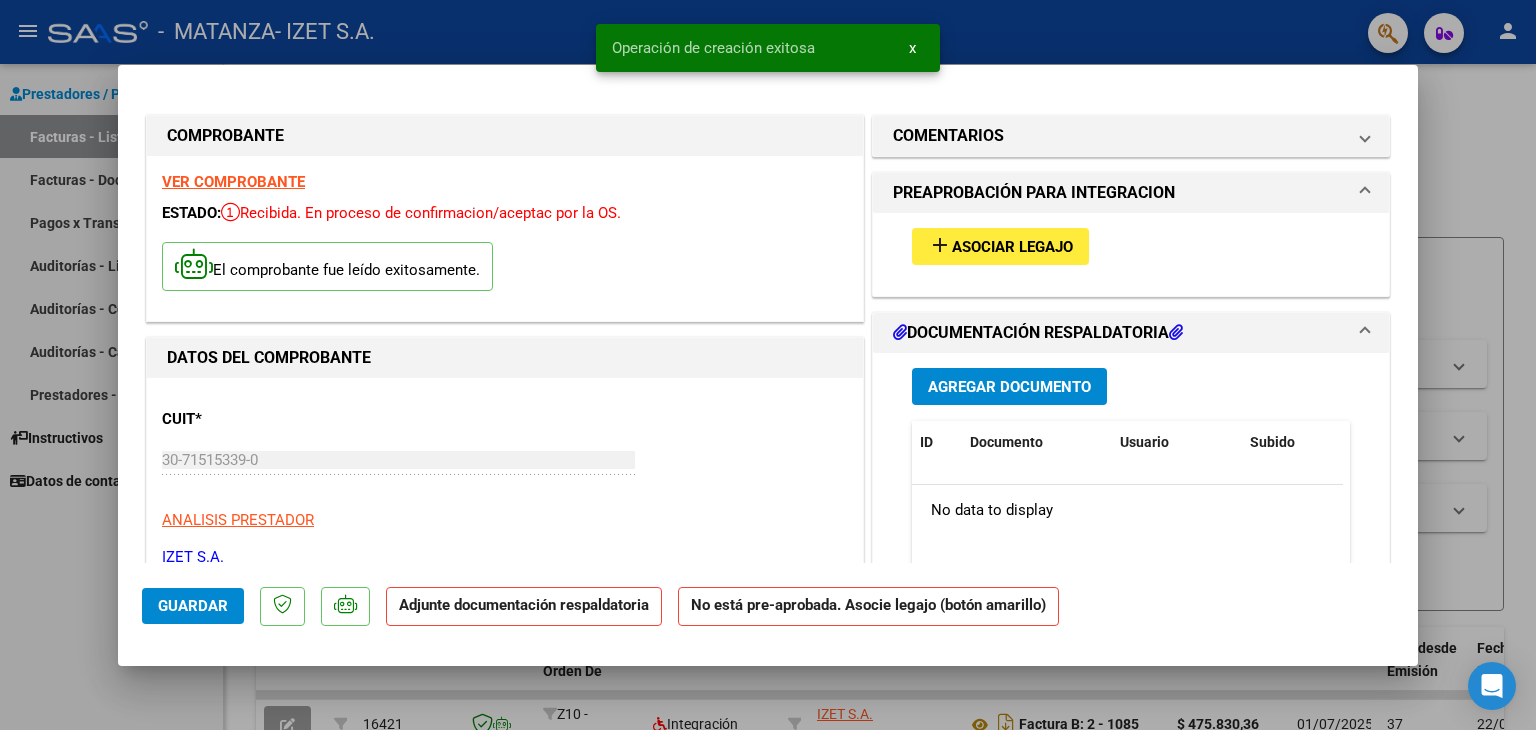 click on "Asociar Legajo" at bounding box center [1012, 247] 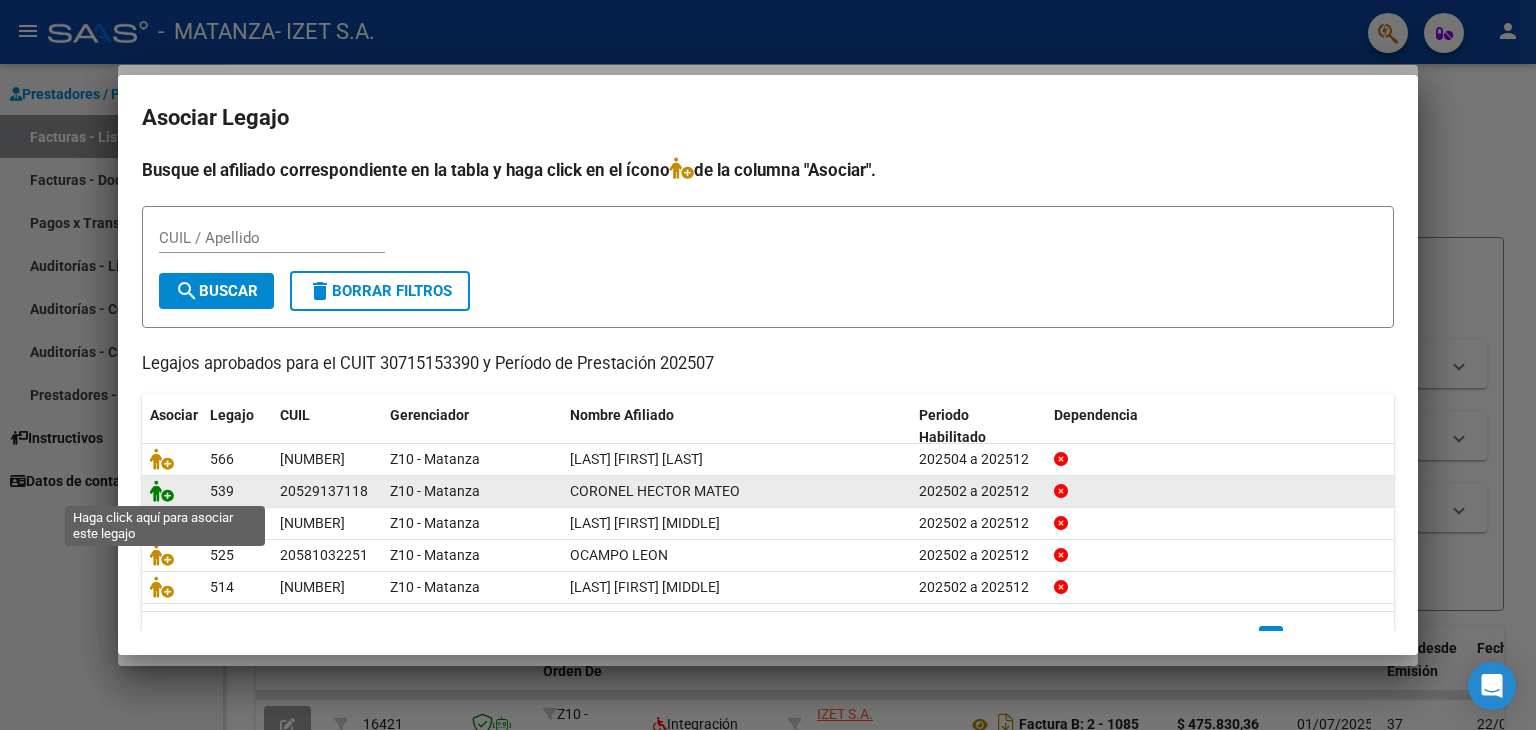 click 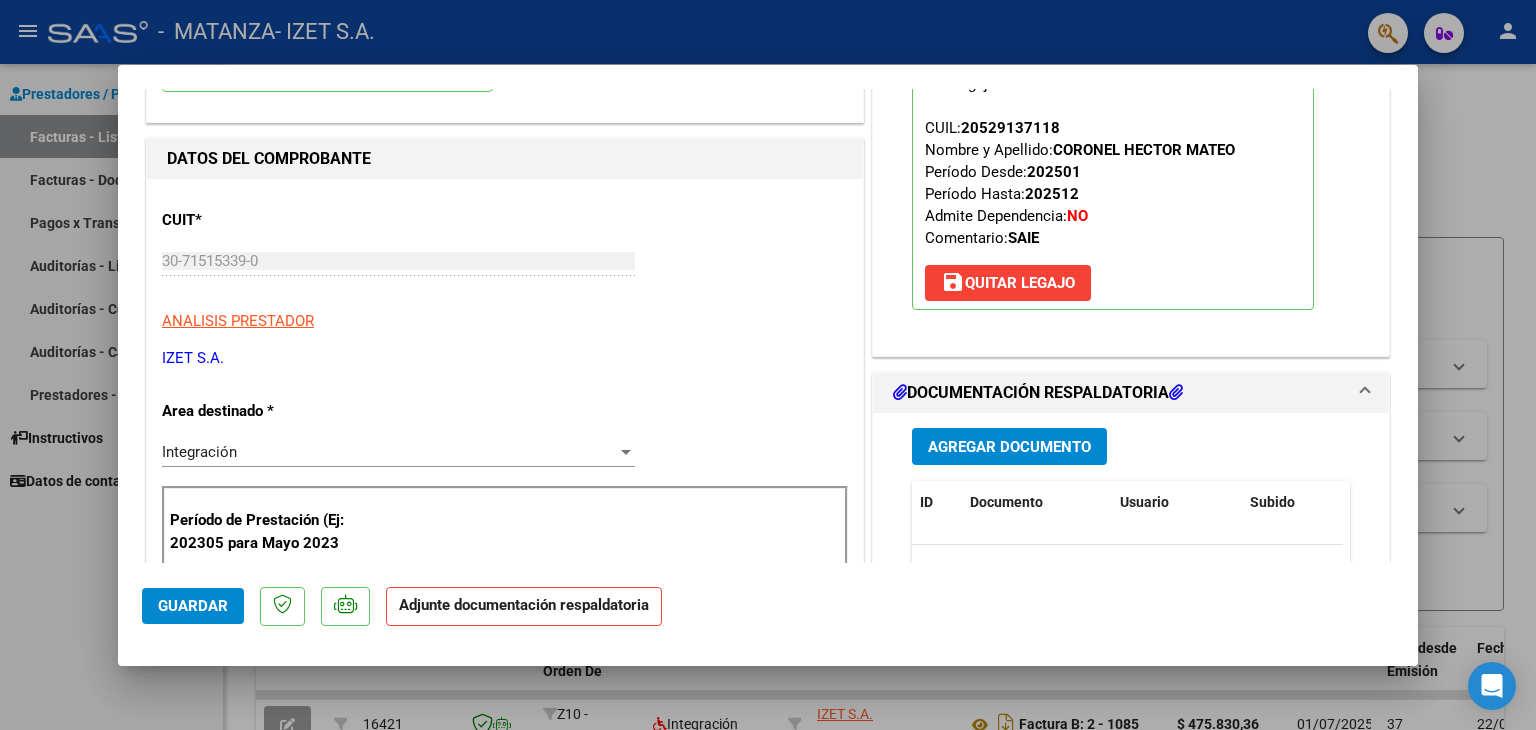 scroll, scrollTop: 200, scrollLeft: 0, axis: vertical 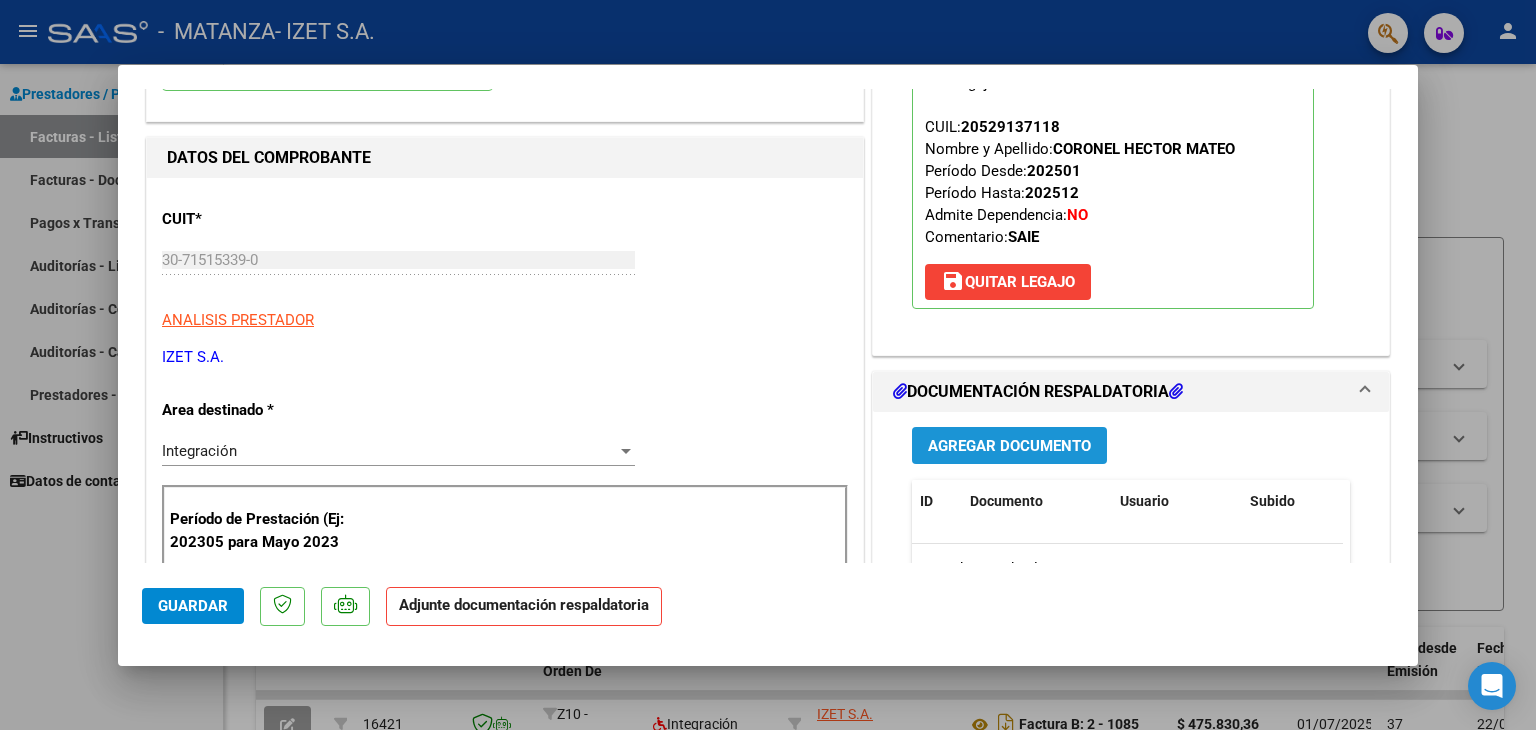 click on "Agregar Documento" at bounding box center [1009, 446] 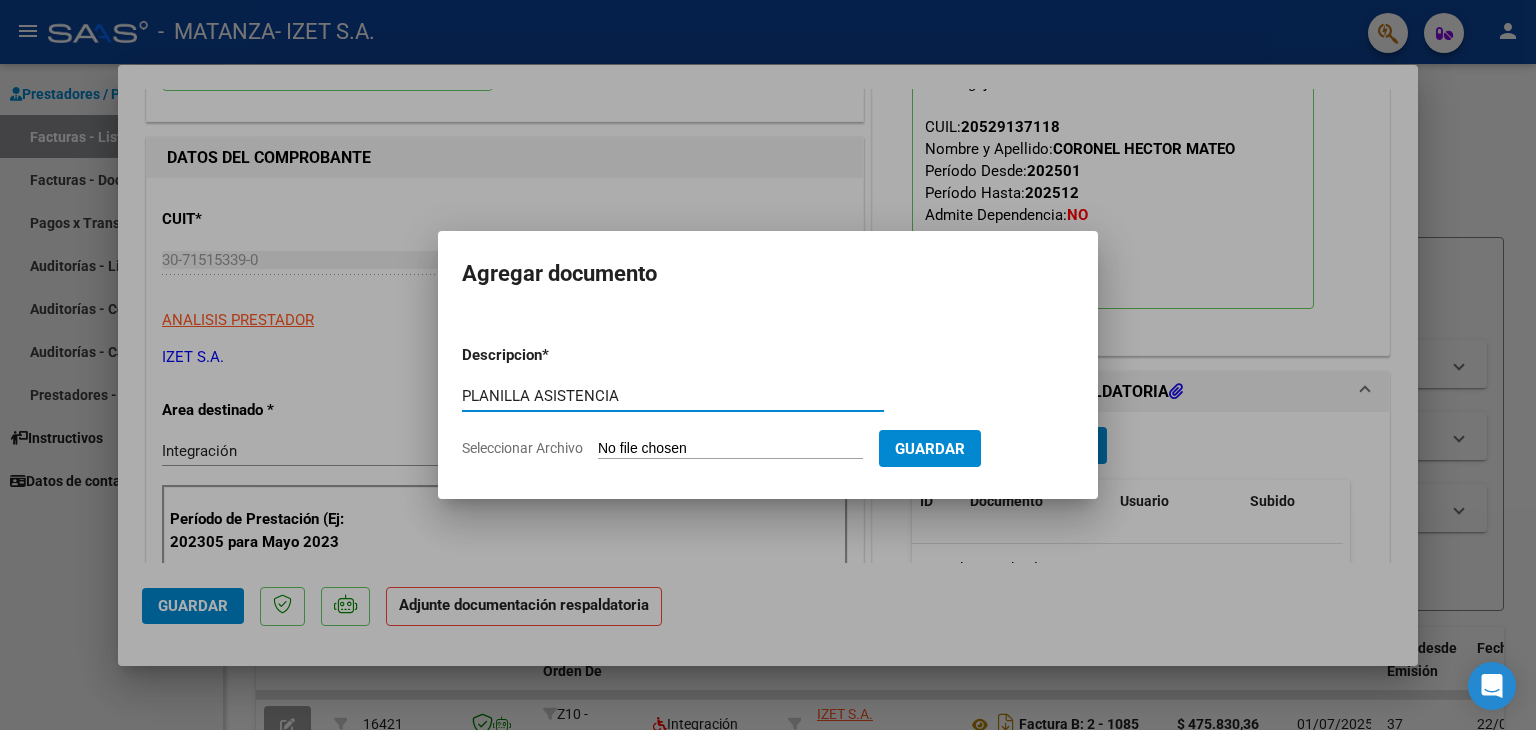 type on "PLANILLA ASISTENCIA" 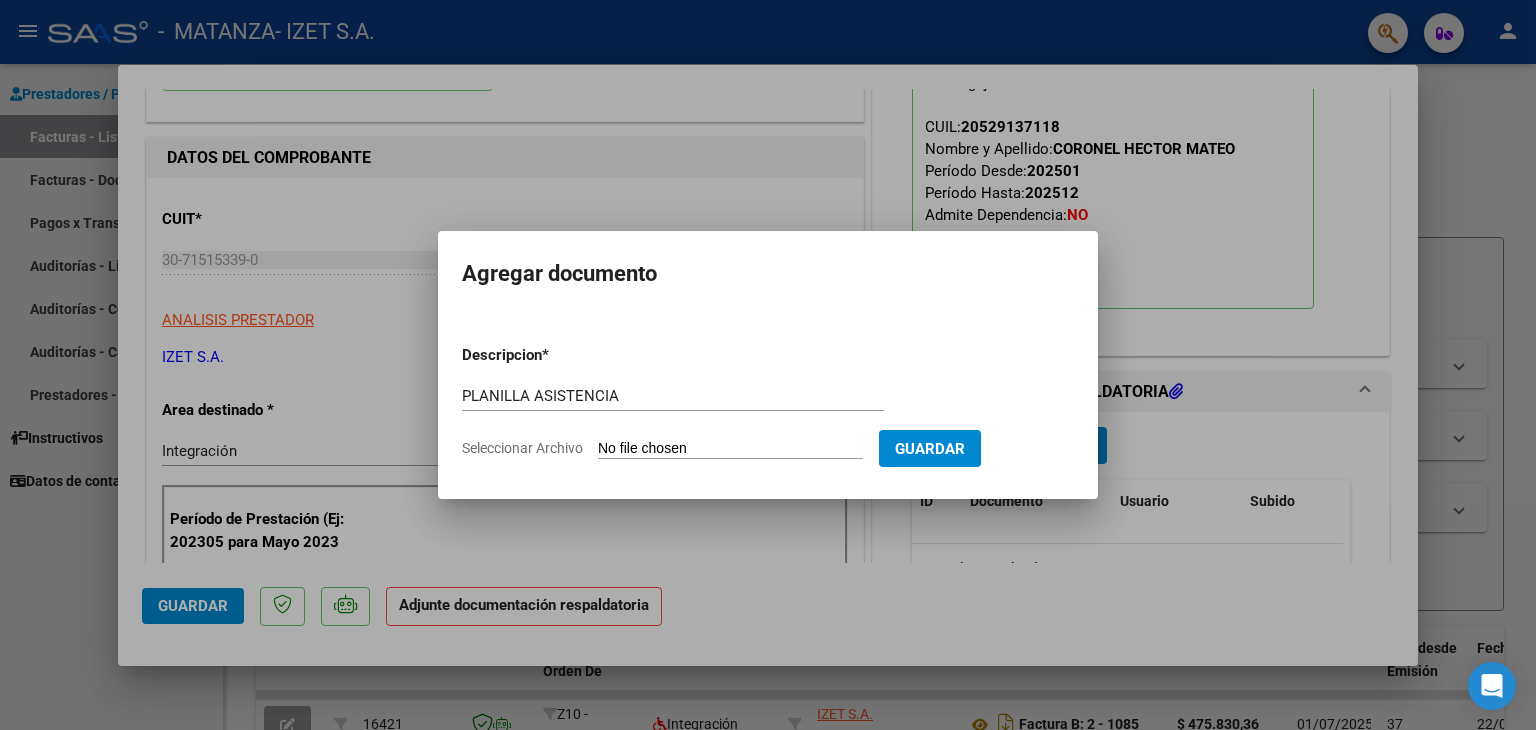 click on "Seleccionar Archivo" at bounding box center (730, 449) 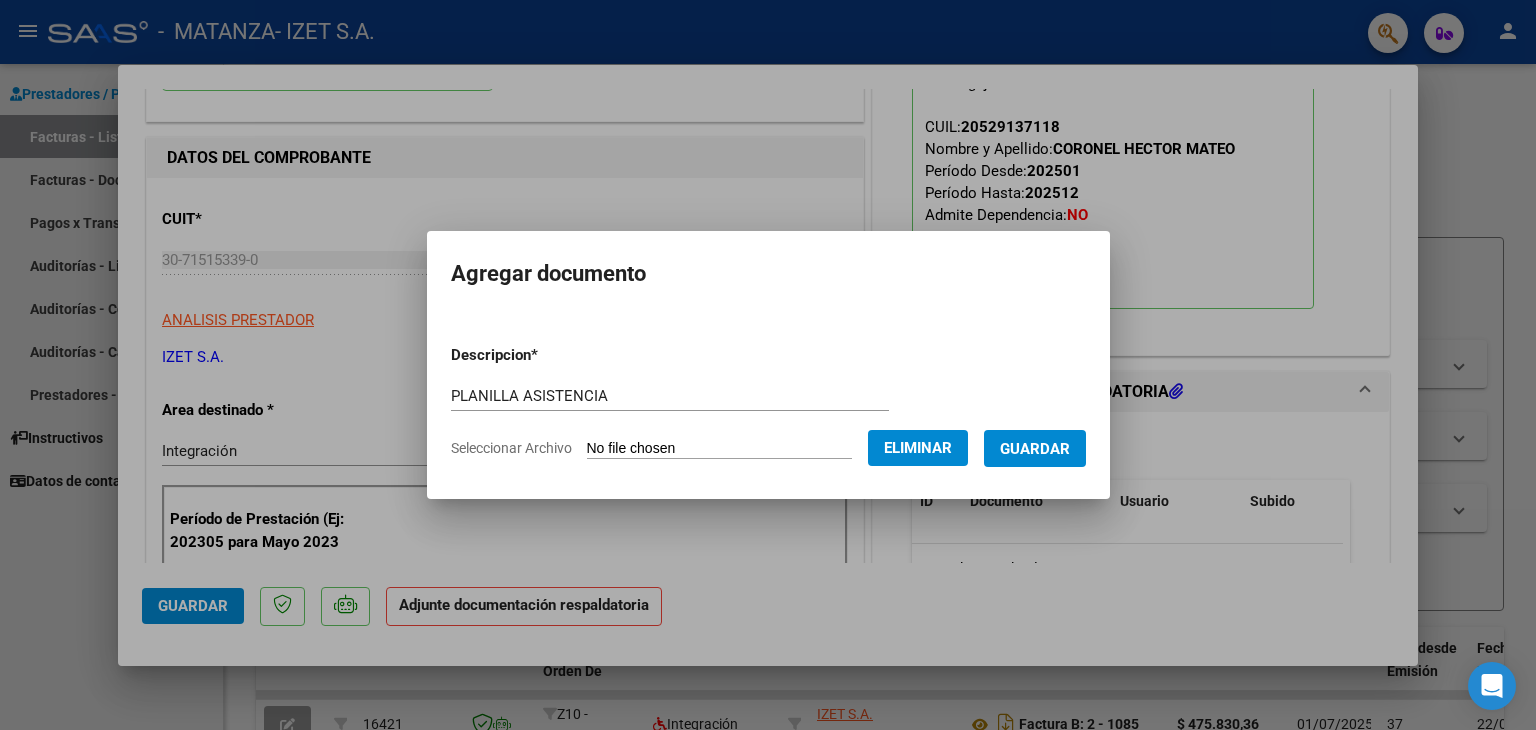 click on "Guardar" at bounding box center (1035, 449) 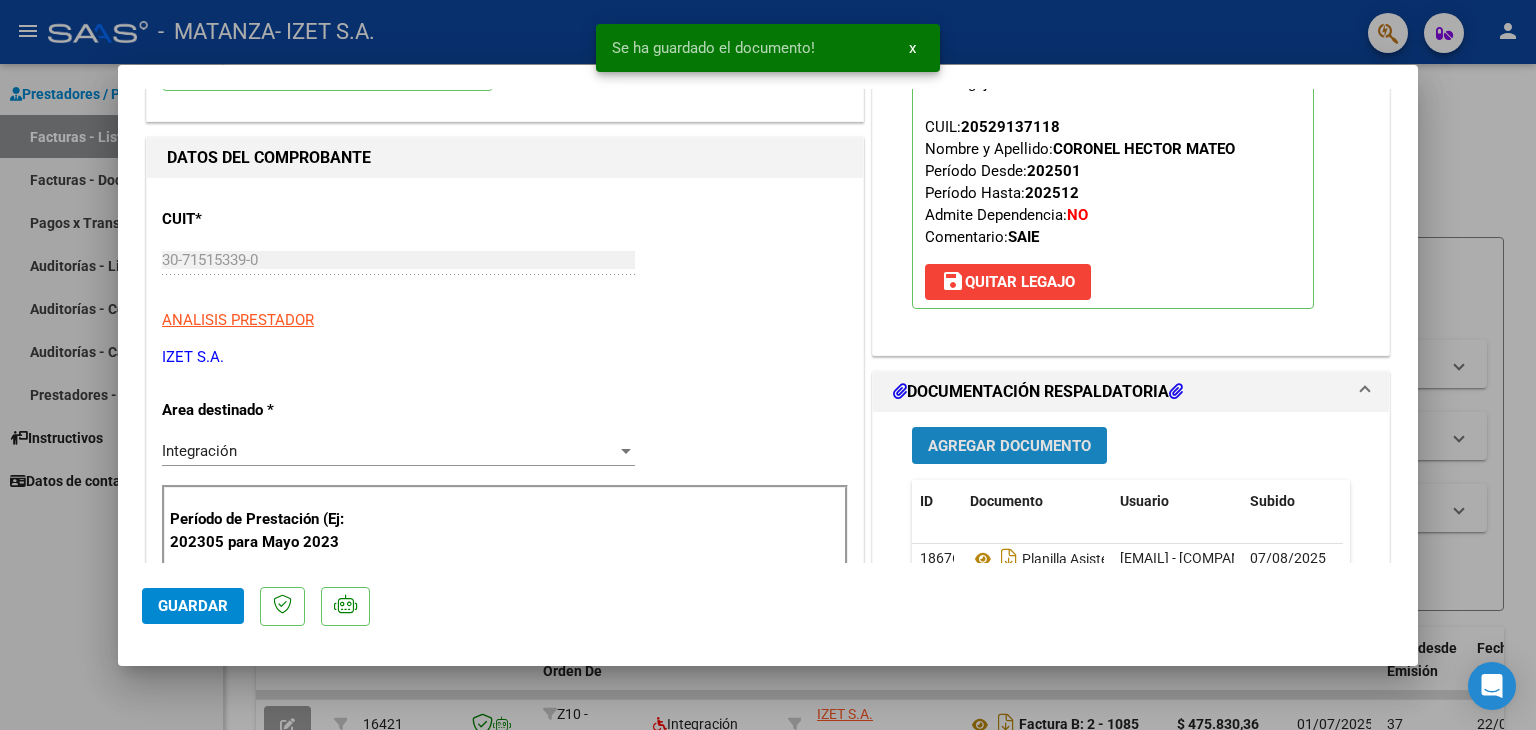 click on "Agregar Documento" at bounding box center (1009, 446) 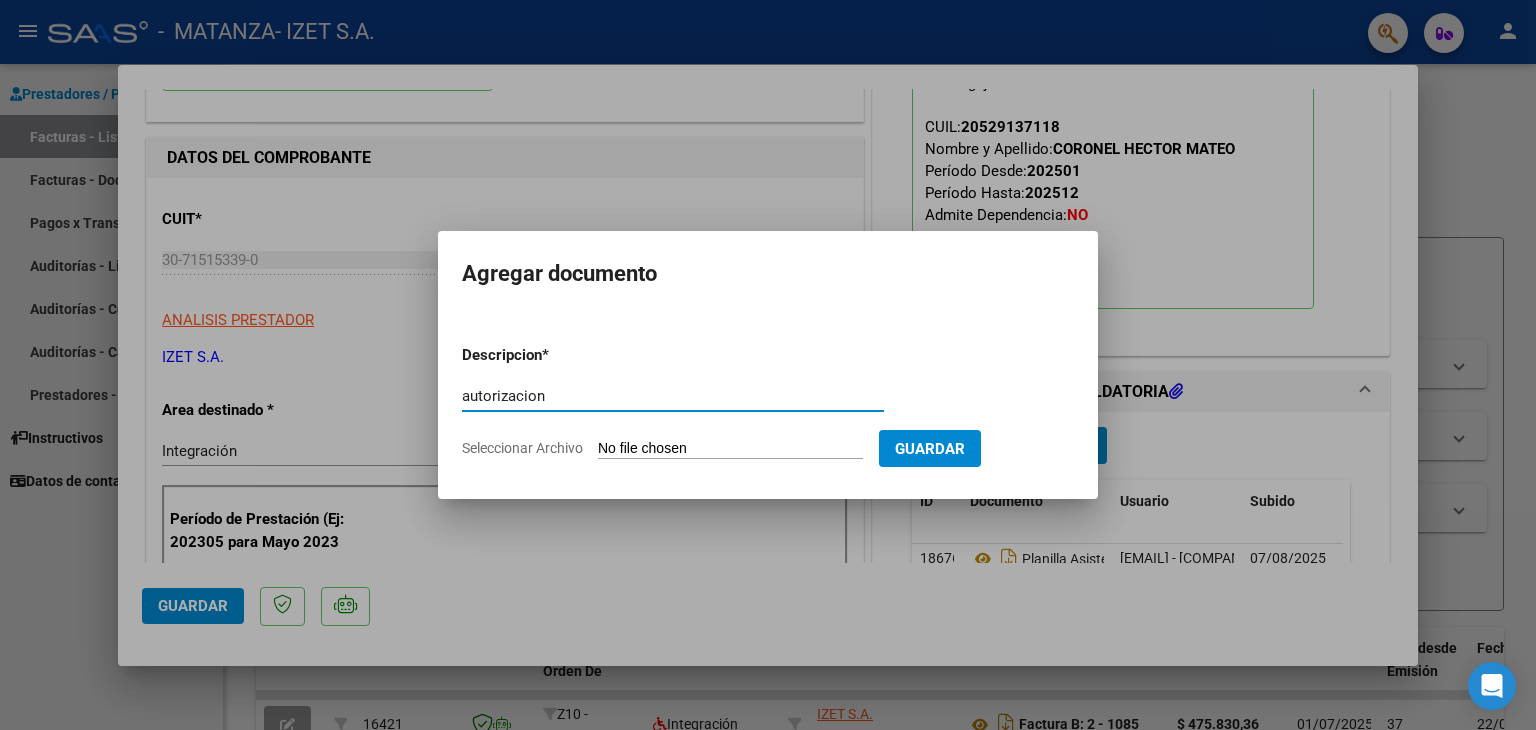 type on "autorizacion" 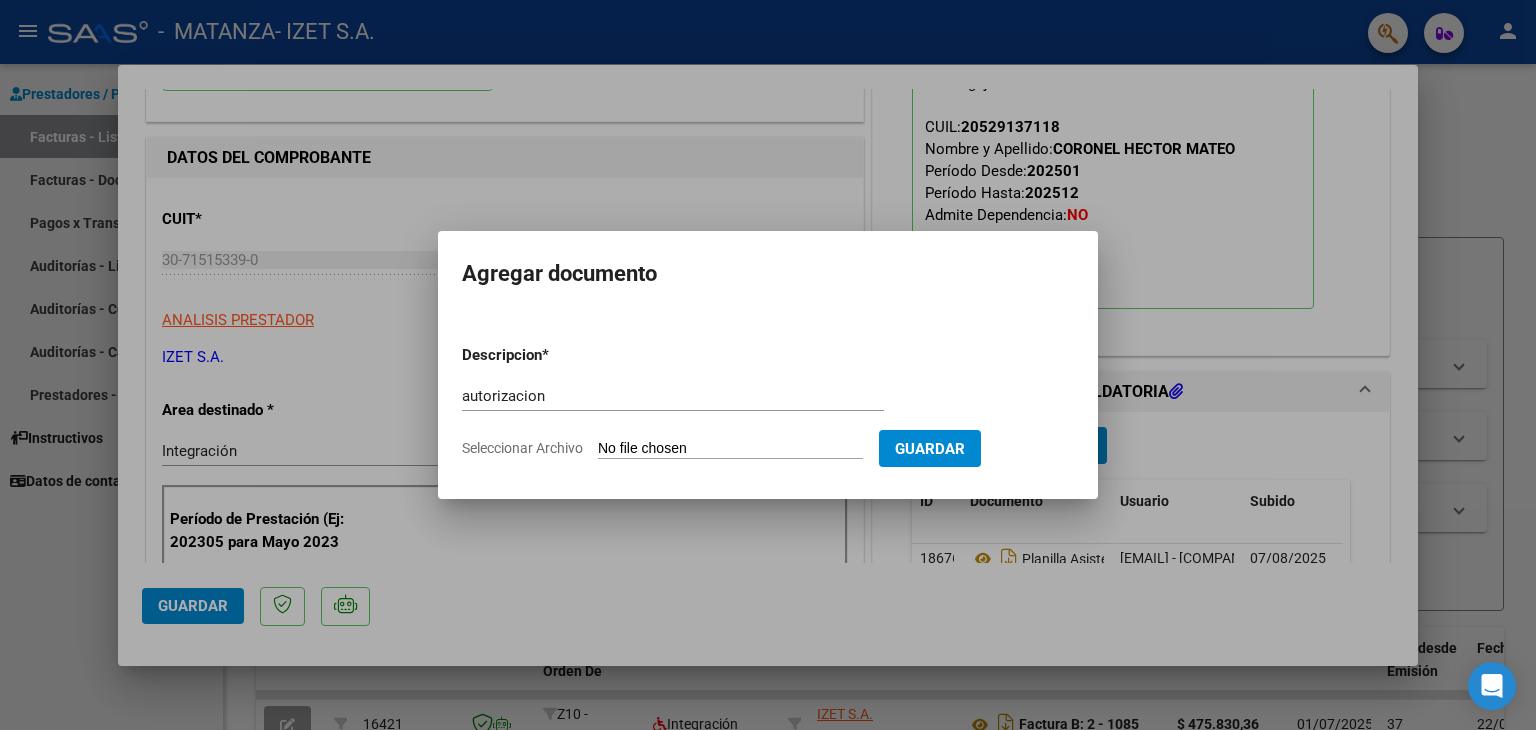 click at bounding box center [768, 365] 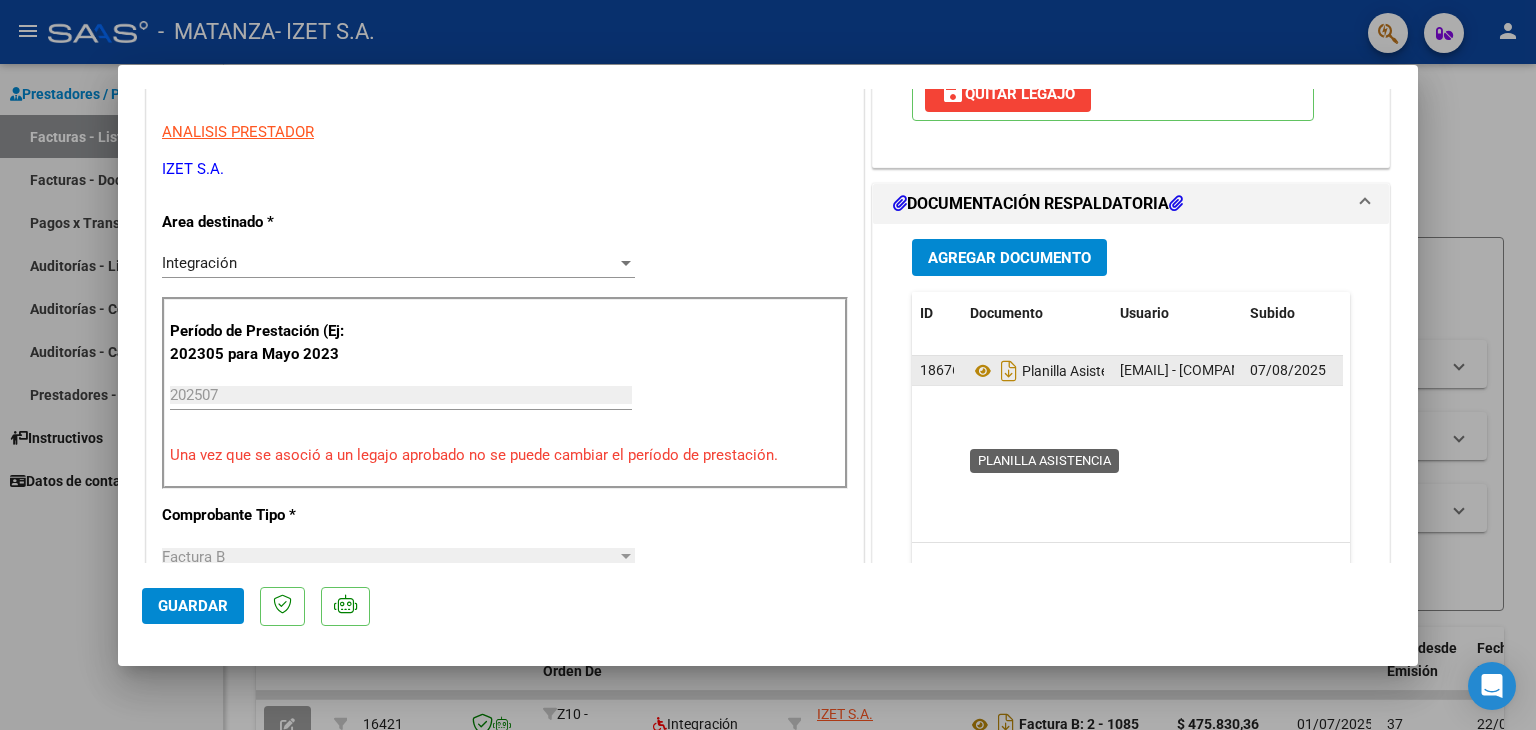 scroll, scrollTop: 400, scrollLeft: 0, axis: vertical 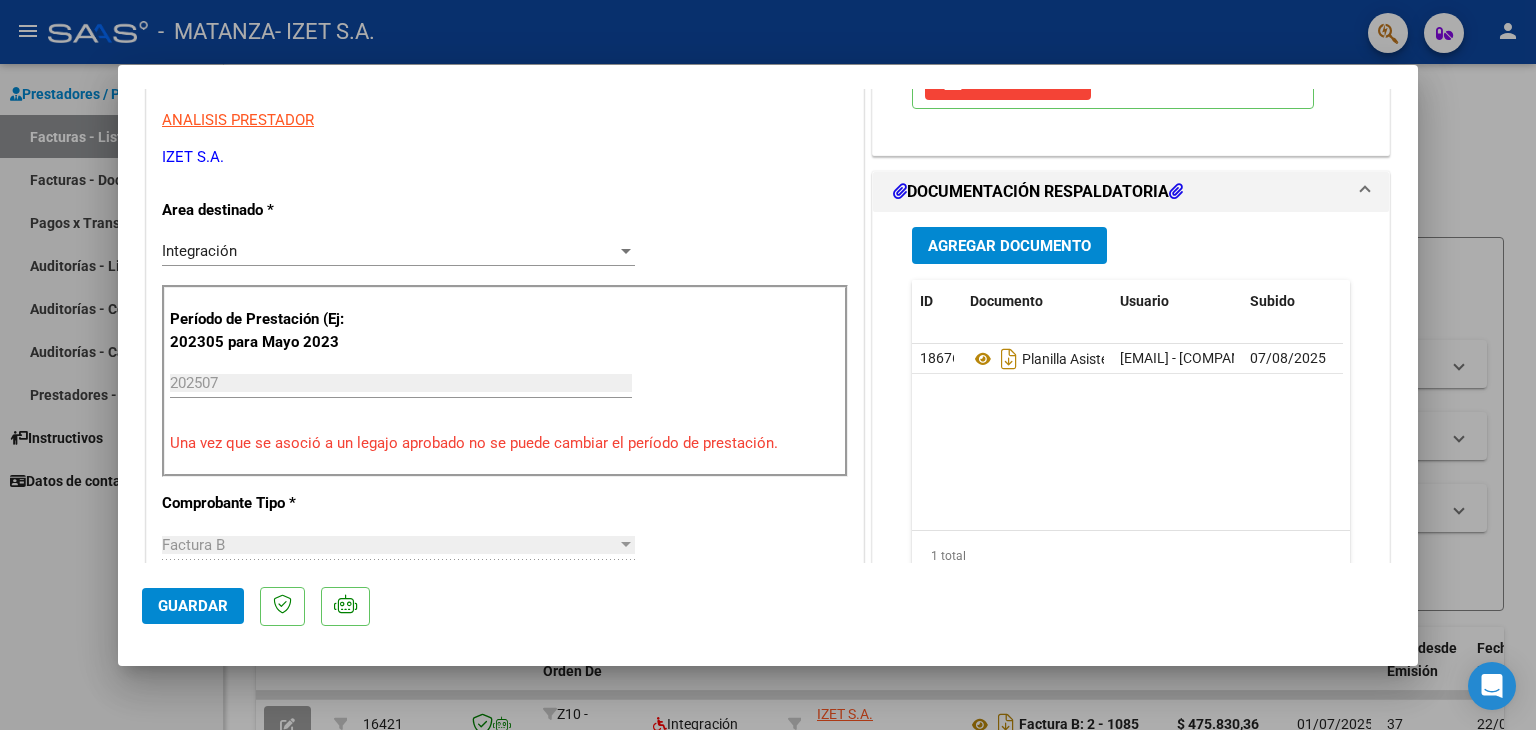 click on "Agregar Documento" at bounding box center [1009, 246] 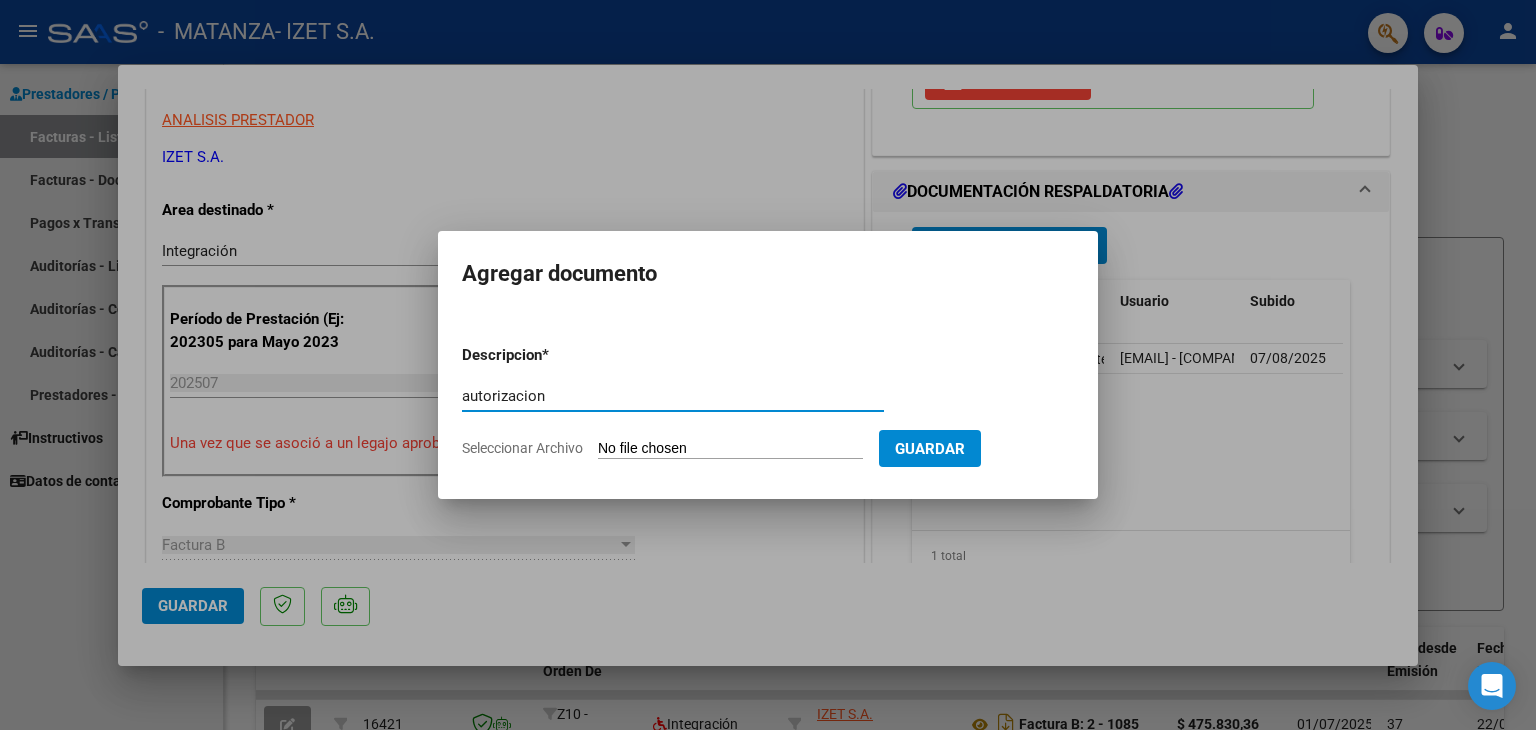 type on "autorizacion" 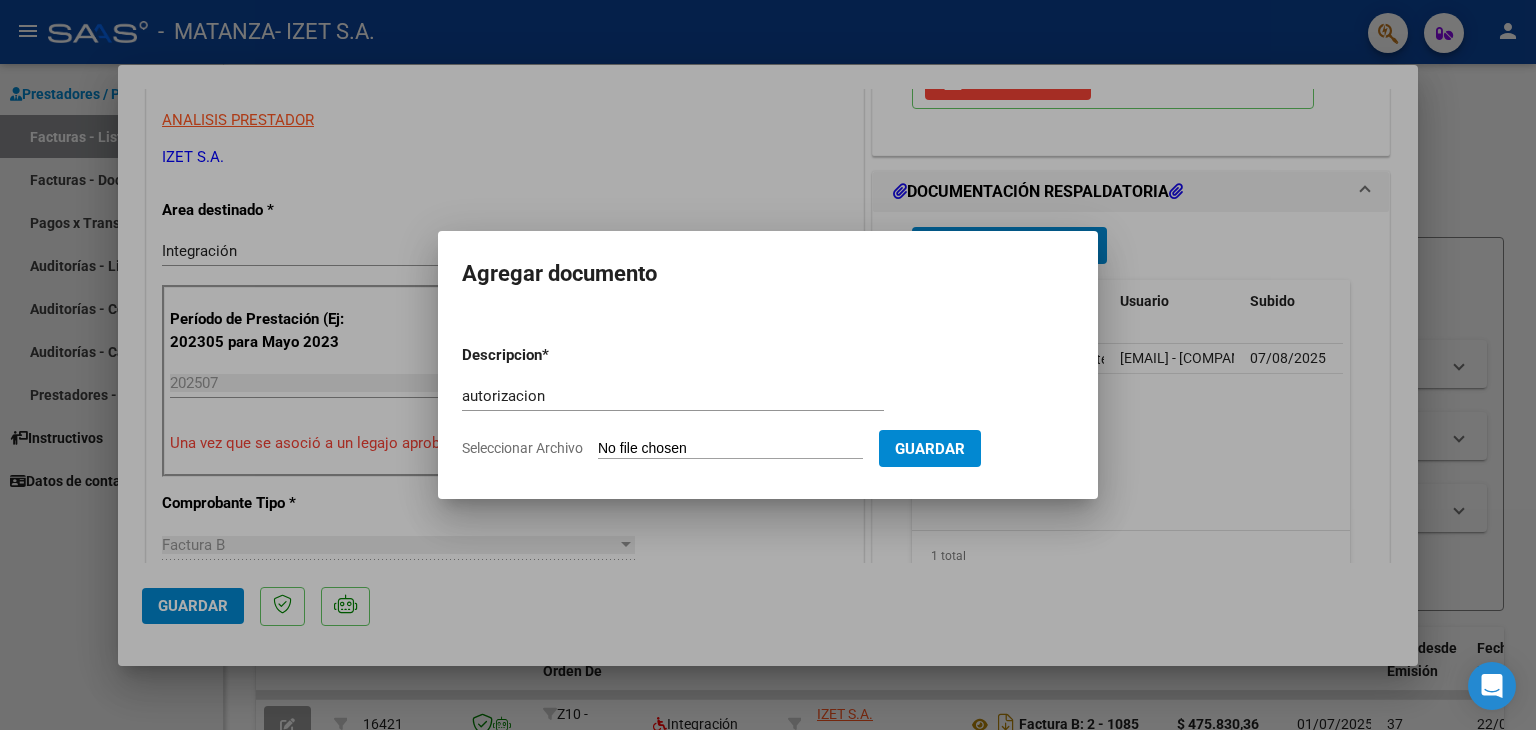 click on "Seleccionar Archivo" at bounding box center [730, 449] 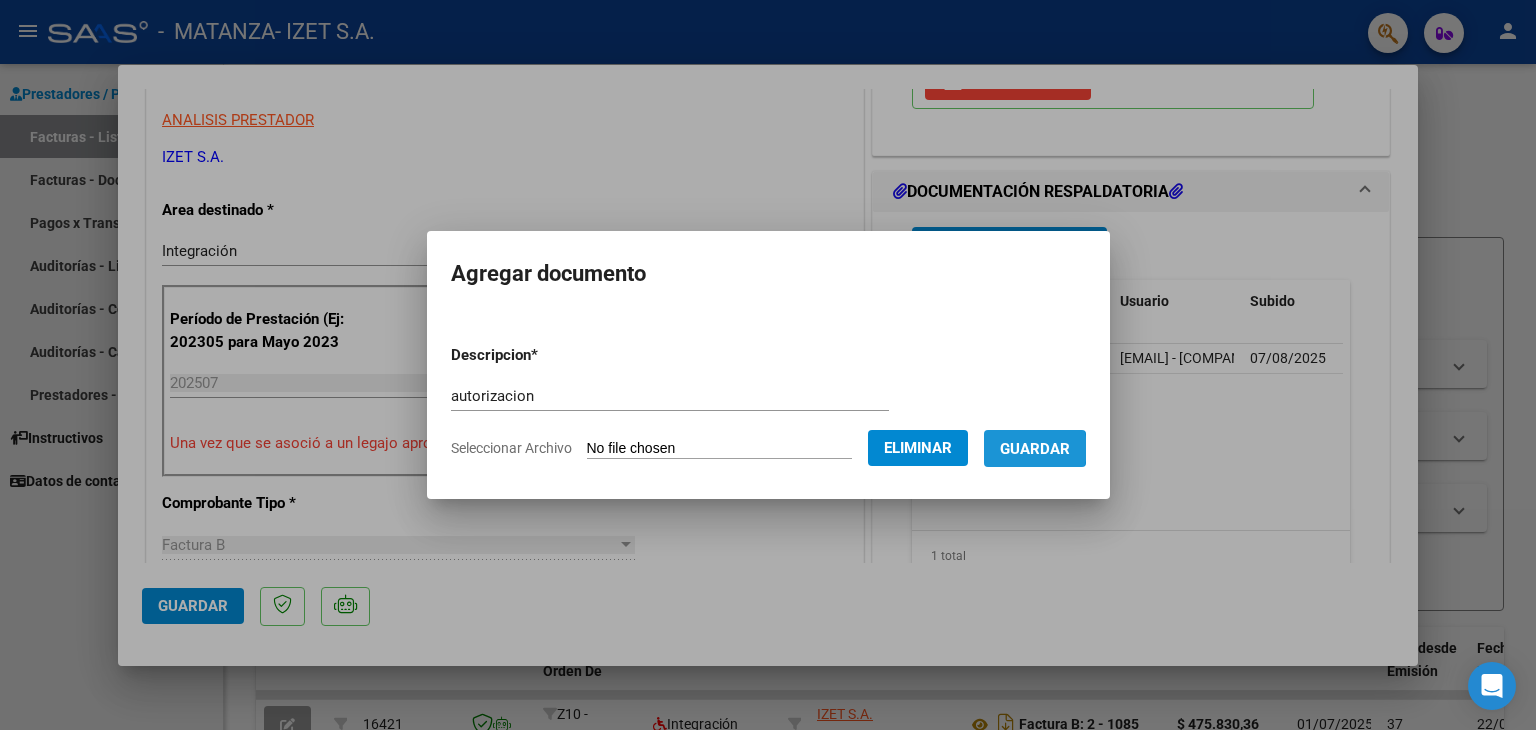click on "Guardar" at bounding box center (1035, 449) 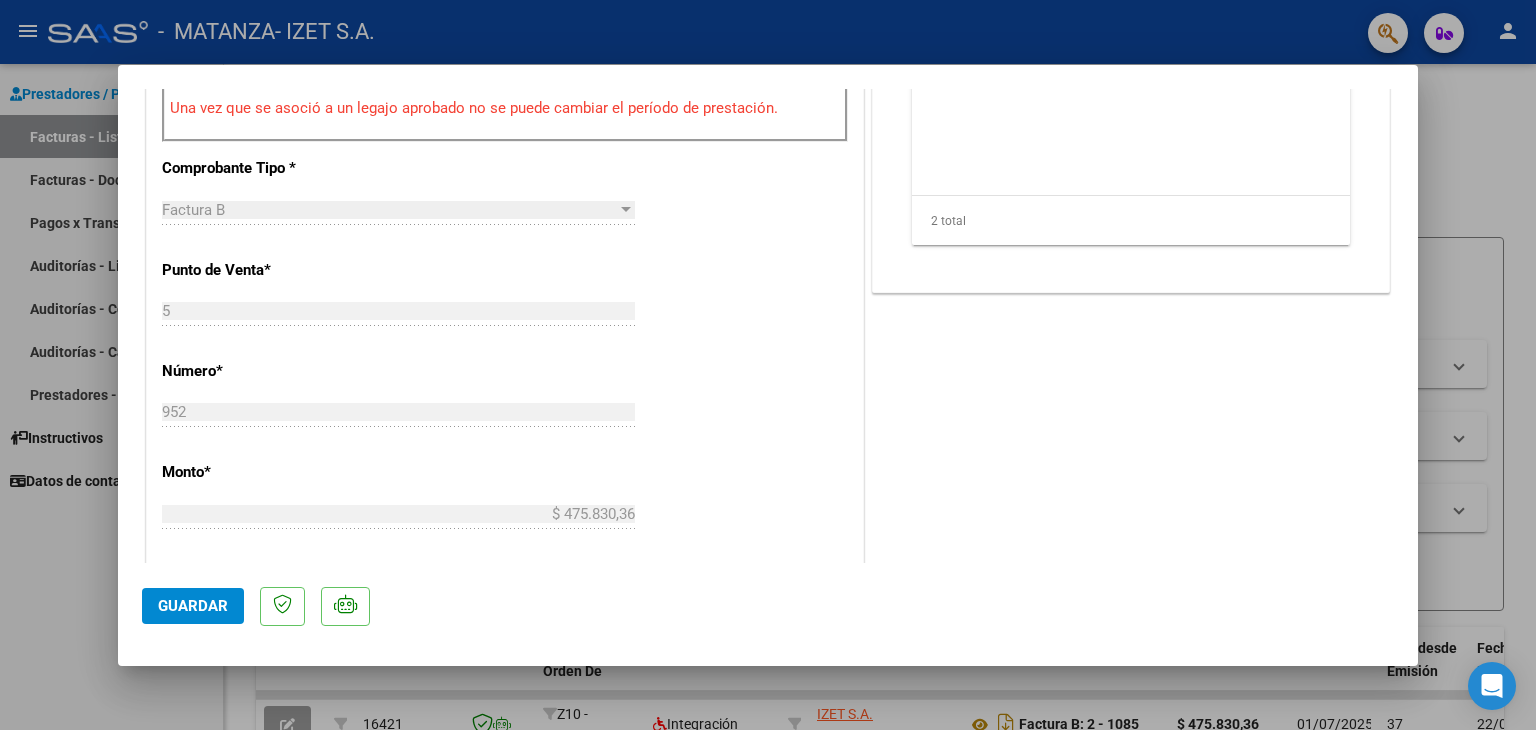 scroll, scrollTop: 900, scrollLeft: 0, axis: vertical 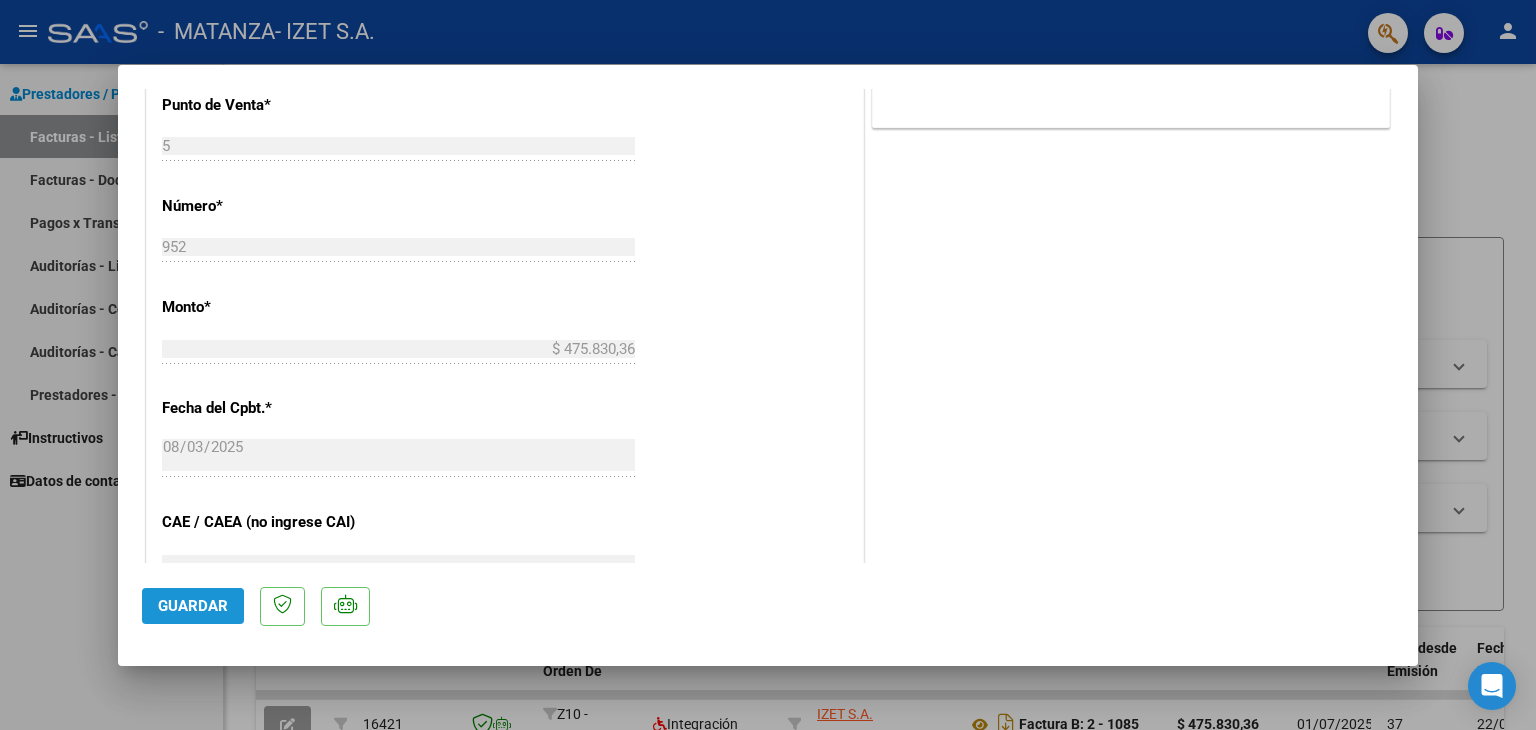 click on "Guardar" 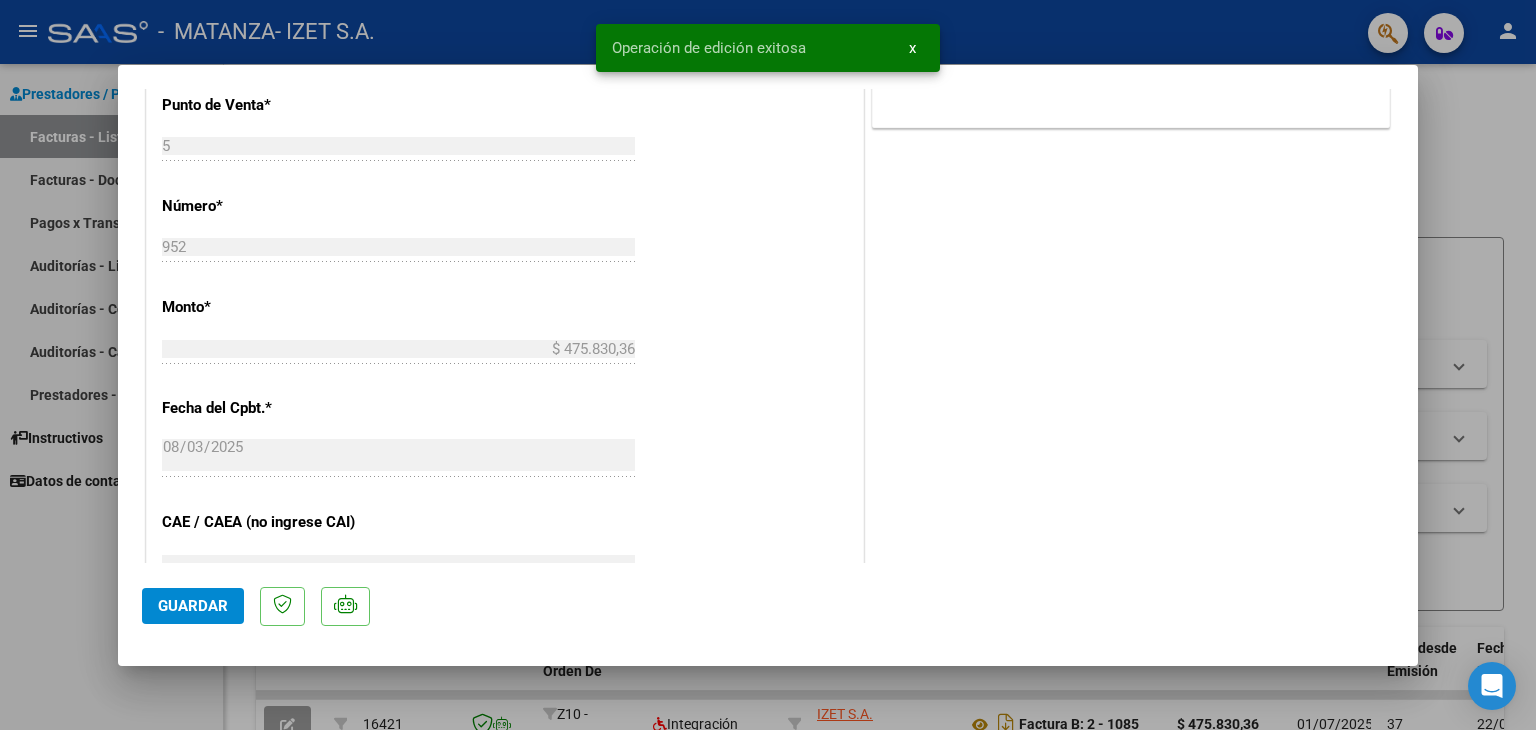 click at bounding box center [768, 365] 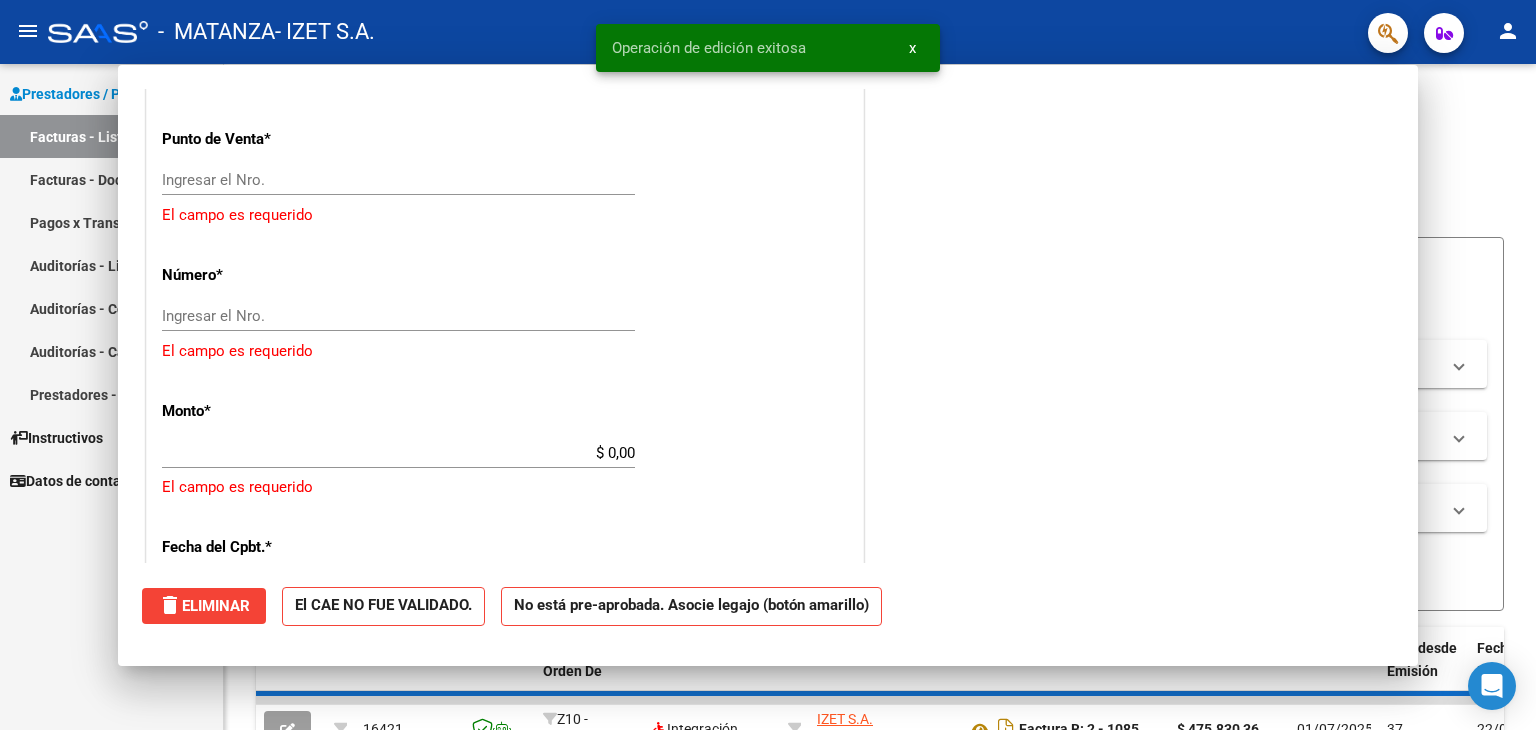 scroll, scrollTop: 934, scrollLeft: 0, axis: vertical 